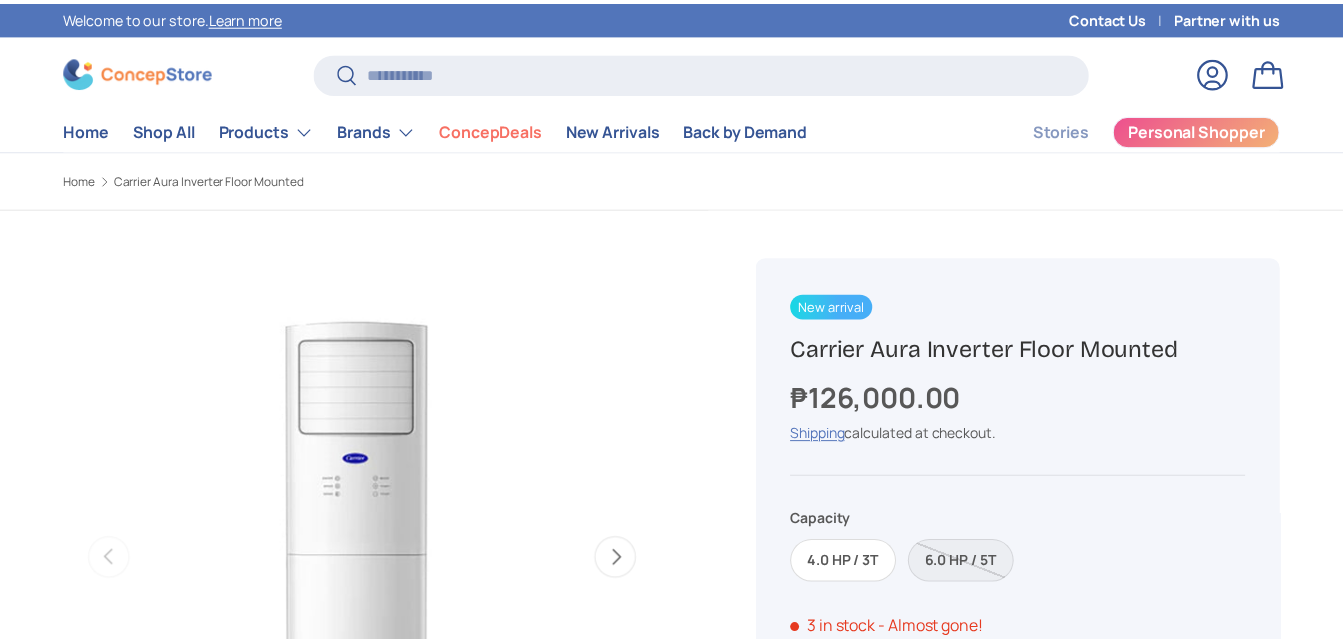 scroll, scrollTop: 600, scrollLeft: 0, axis: vertical 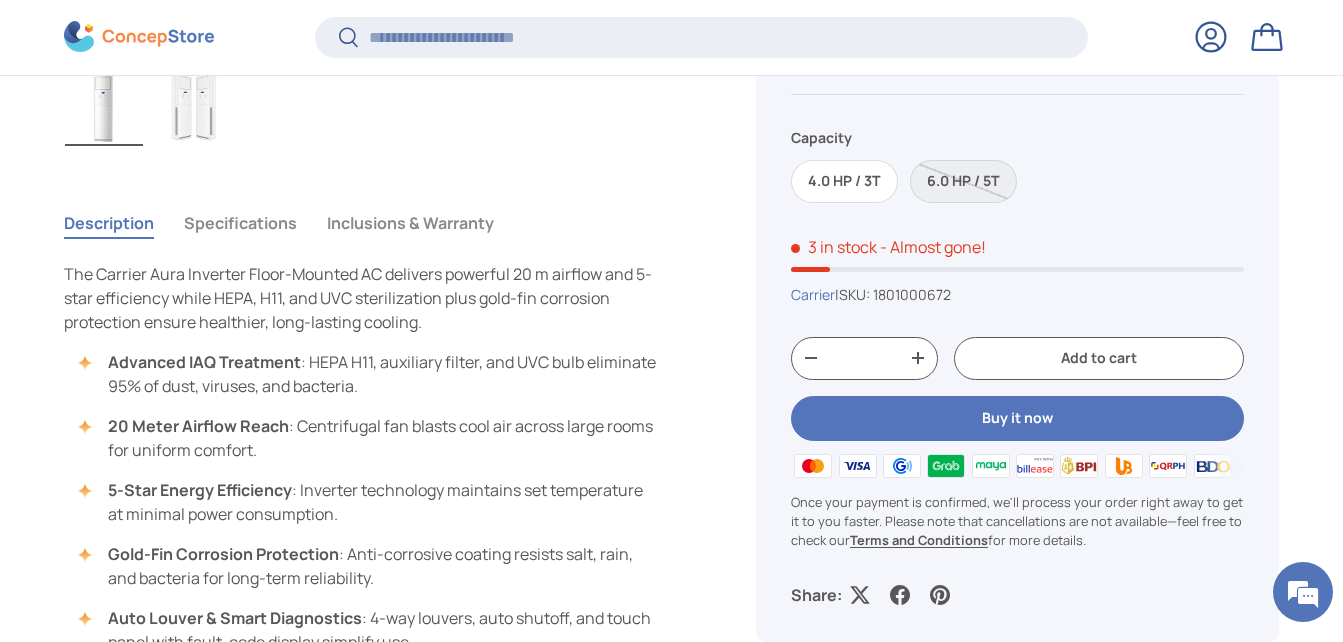 click on "Specifications" at bounding box center (240, 223) 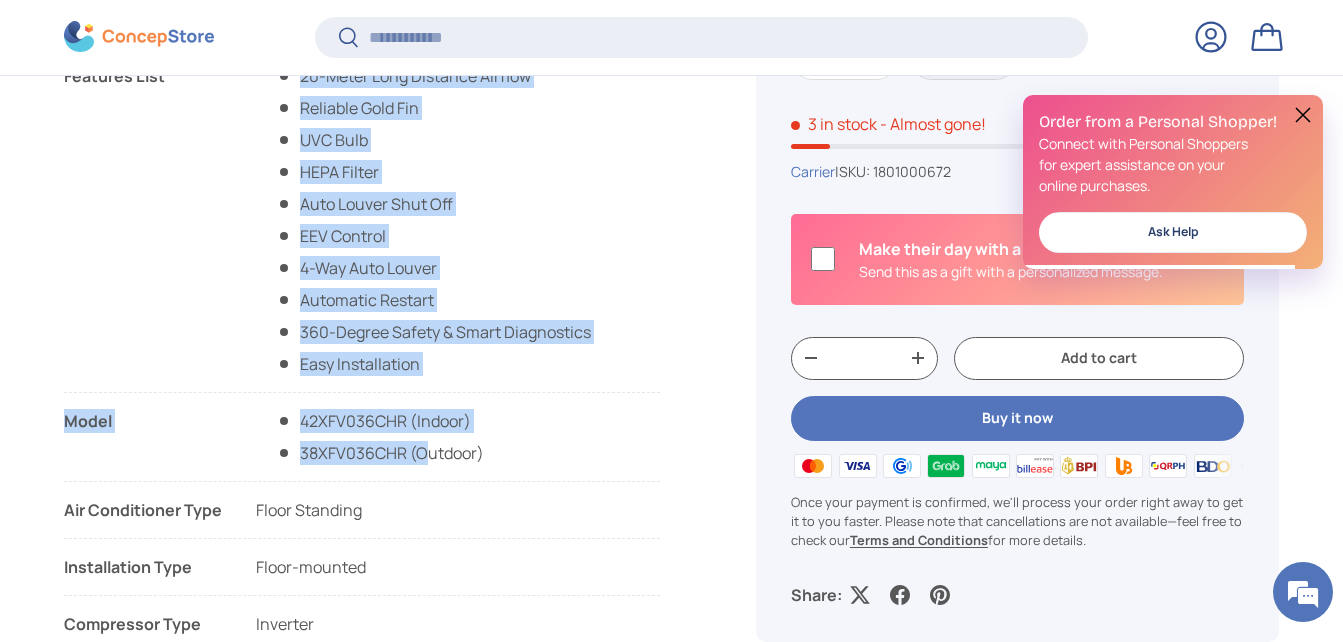 scroll, scrollTop: 996, scrollLeft: 0, axis: vertical 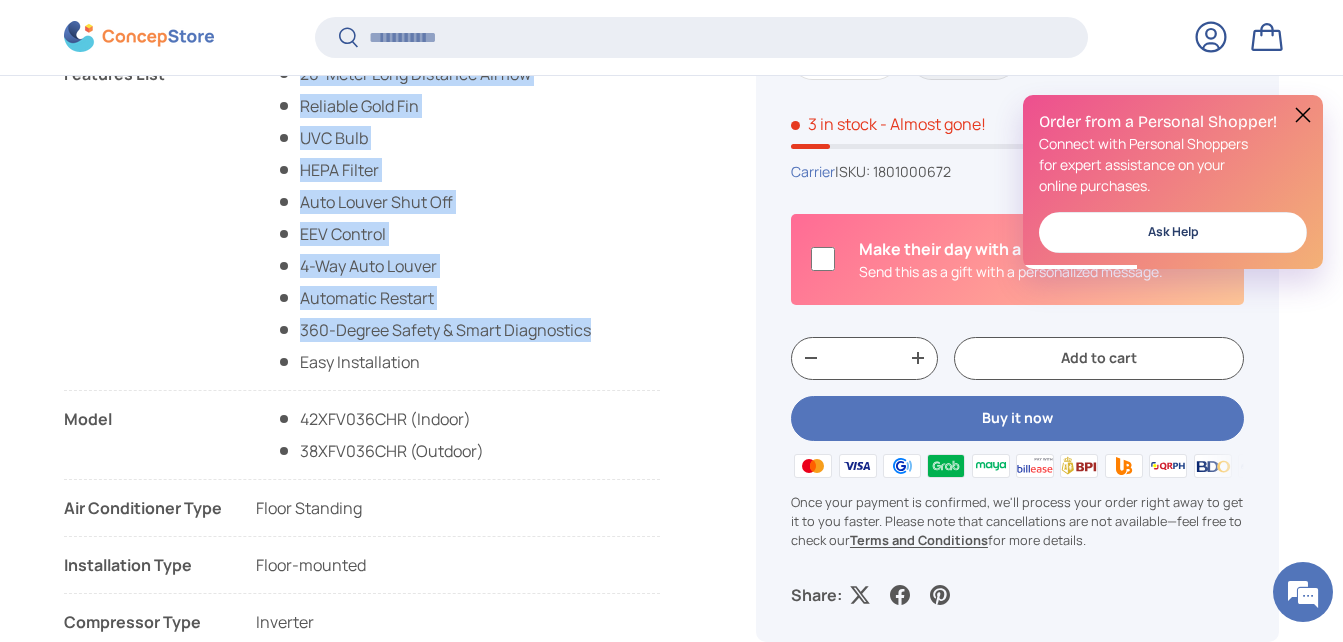 drag, startPoint x: 304, startPoint y: 270, endPoint x: 591, endPoint y: 328, distance: 292.80197 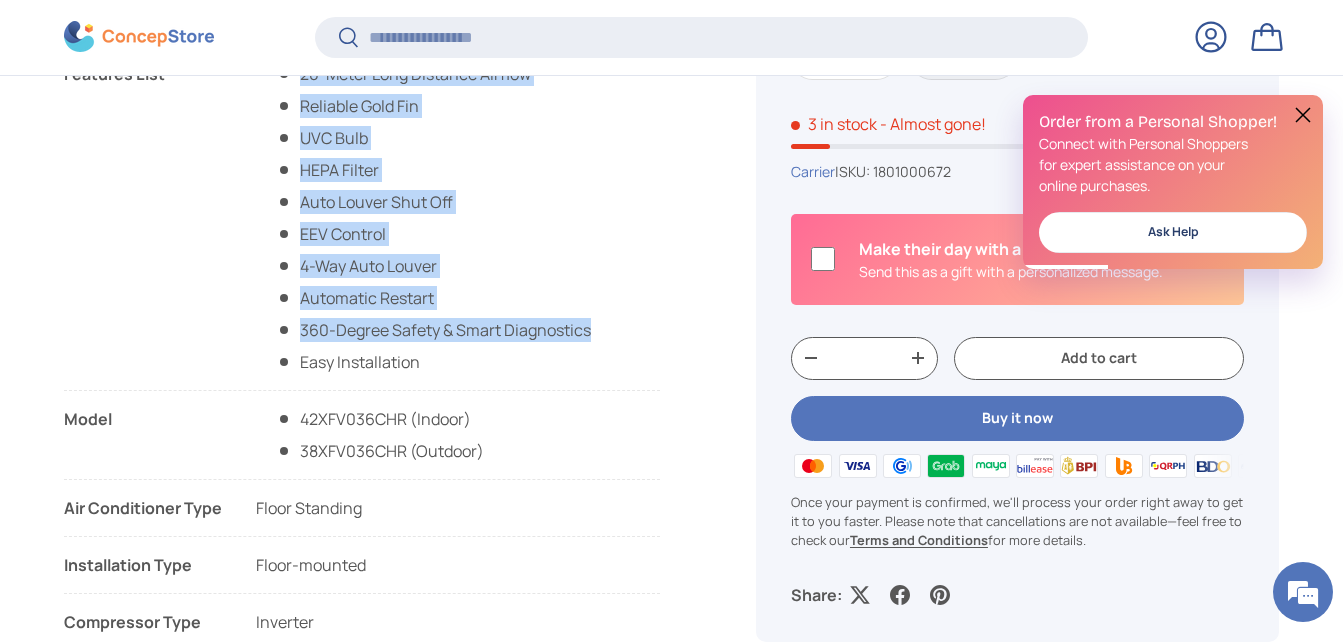 scroll, scrollTop: 0, scrollLeft: 0, axis: both 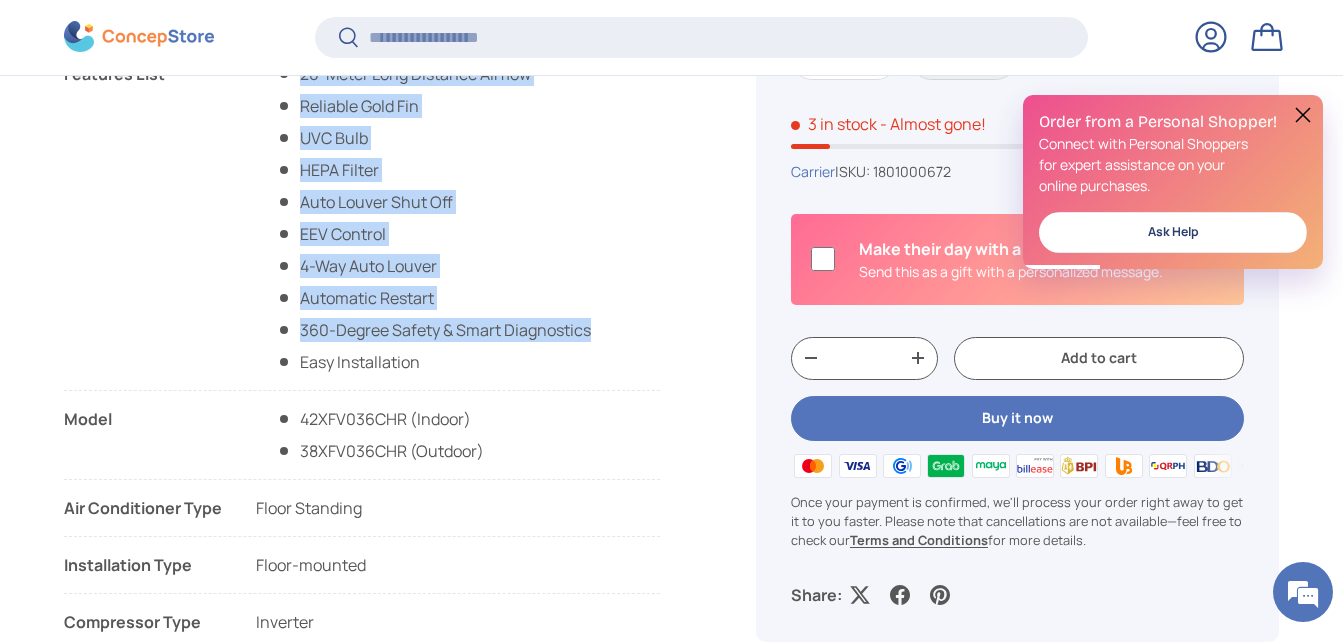 copy on "20-Meter Long Distance Airflow Reliable Gold Fin UVC Bulb HEPA Filter Auto Louver Shut Off EEV Control 4-Way Auto Louver Automatic Restart 360-Degree Safety & Smart Diagnostics" 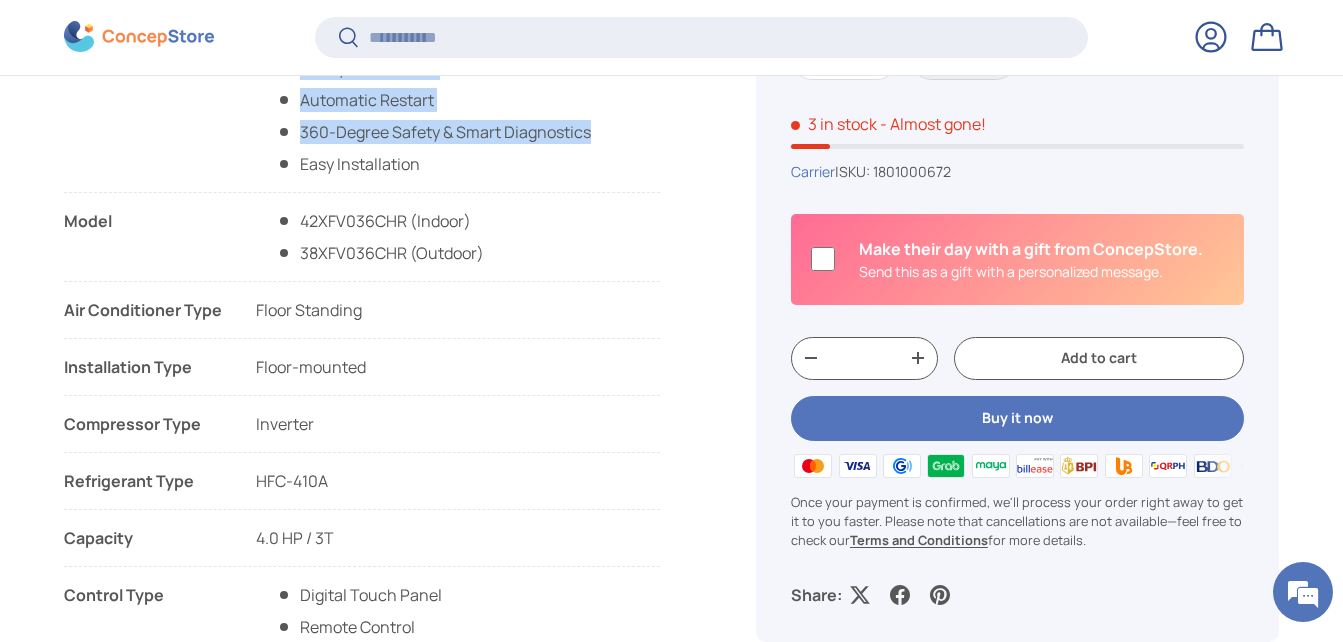 scroll, scrollTop: 1196, scrollLeft: 0, axis: vertical 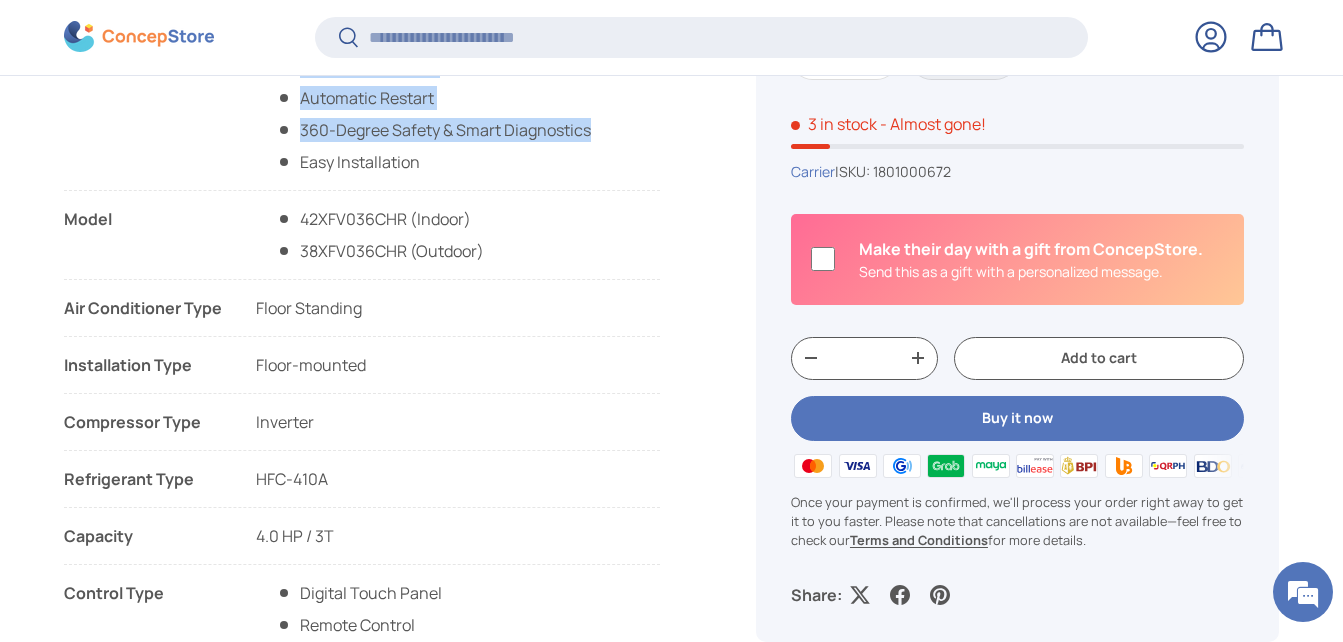 drag, startPoint x: 55, startPoint y: 221, endPoint x: 233, endPoint y: 243, distance: 179.3544 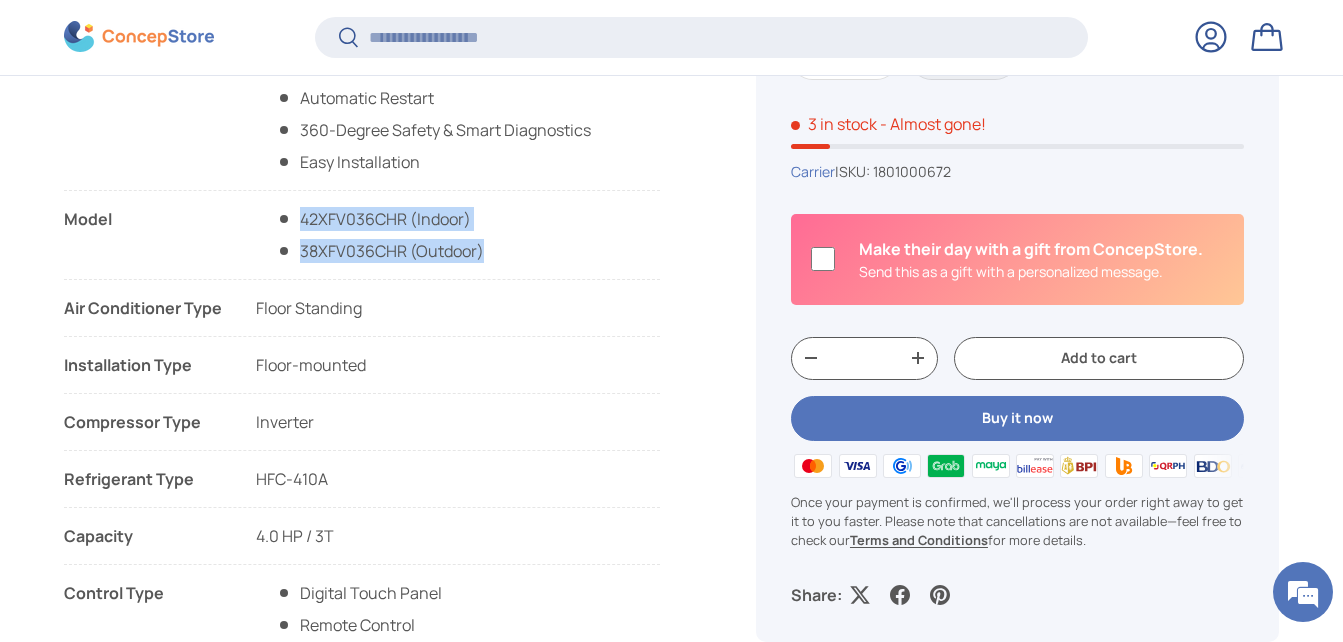 drag, startPoint x: 301, startPoint y: 220, endPoint x: 484, endPoint y: 246, distance: 184.83777 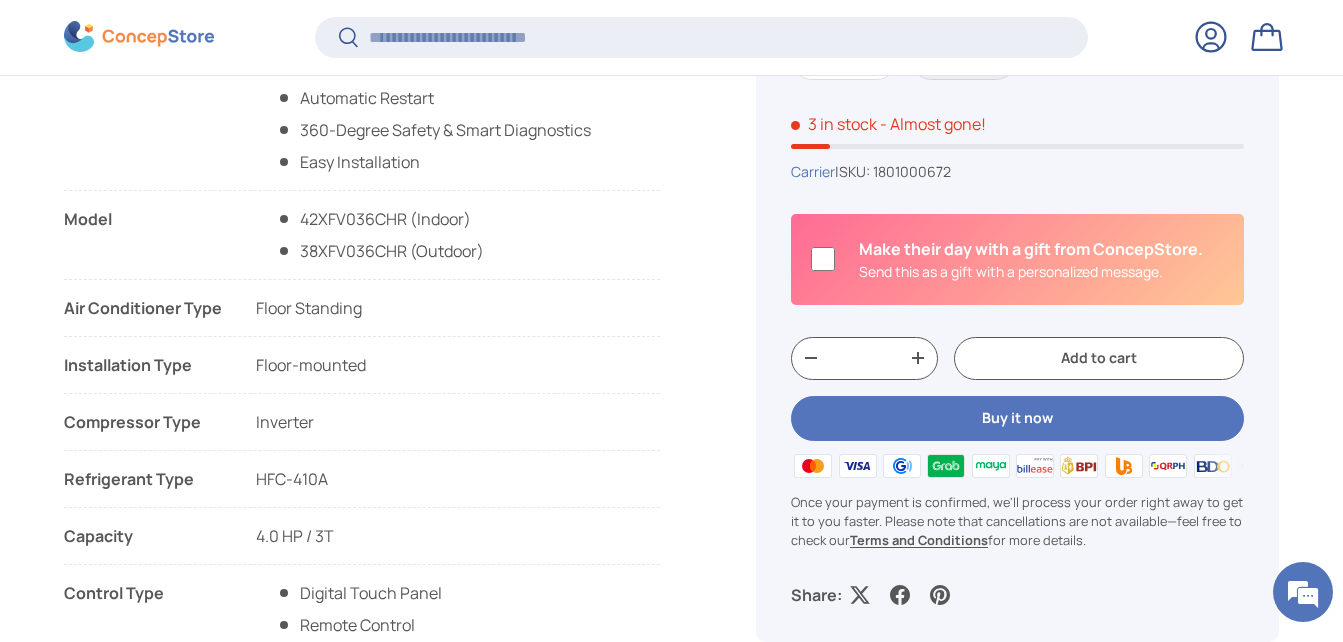 drag, startPoint x: 484, startPoint y: 246, endPoint x: 463, endPoint y: 307, distance: 64.513565 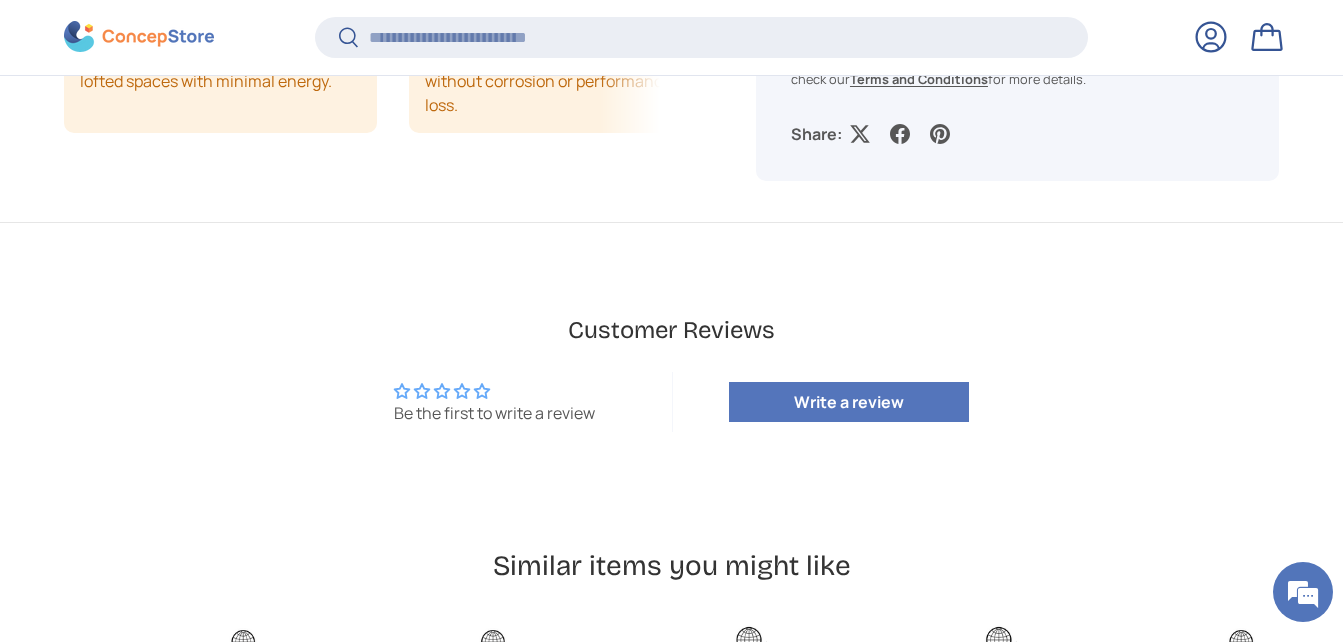 scroll, scrollTop: 2478, scrollLeft: 0, axis: vertical 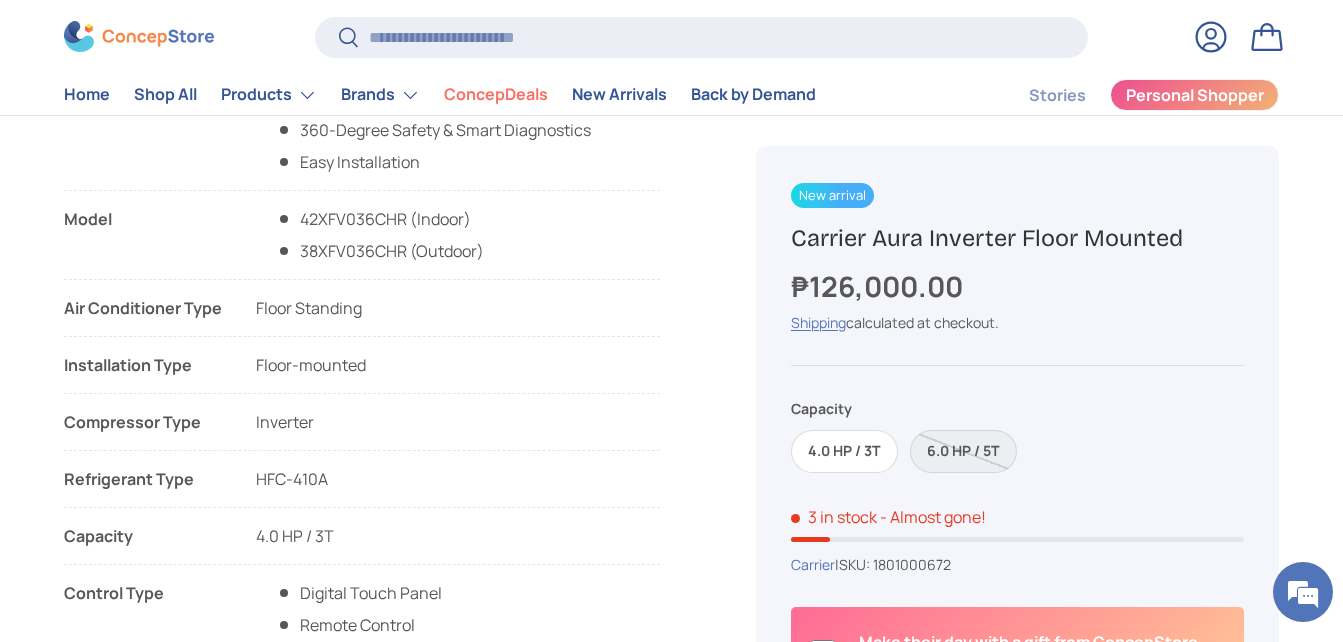 drag, startPoint x: 226, startPoint y: 308, endPoint x: 73, endPoint y: 307, distance: 153.00327 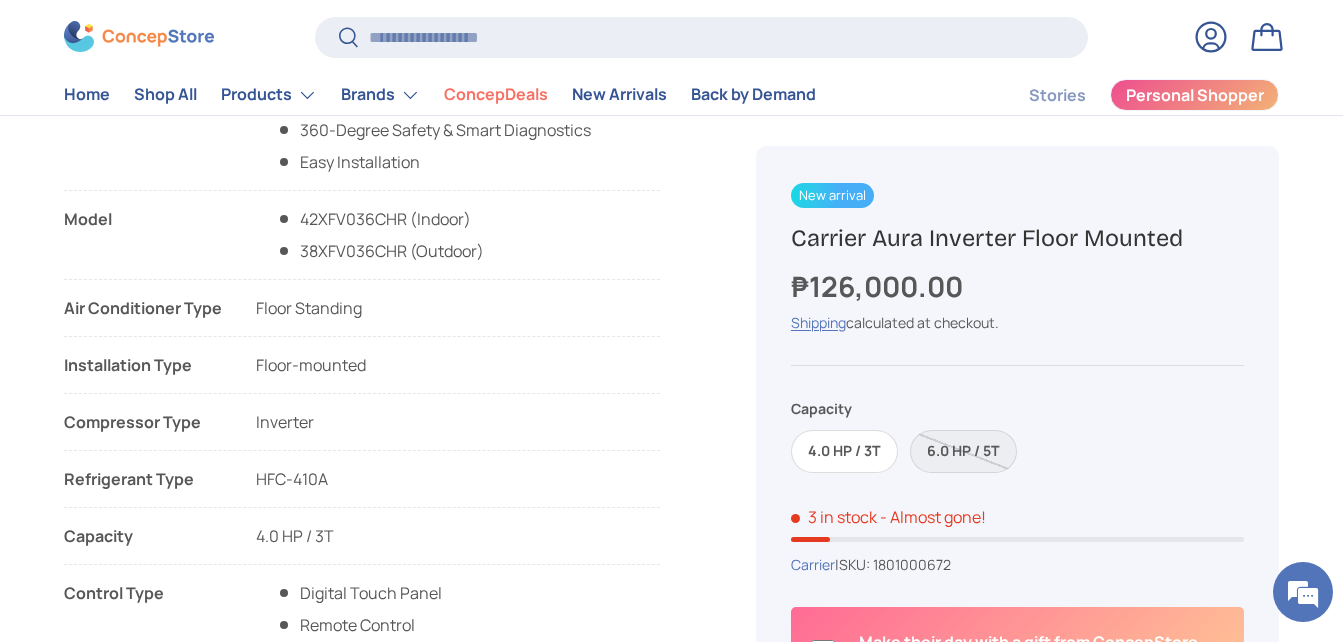 copy on "Air Conditioner Type" 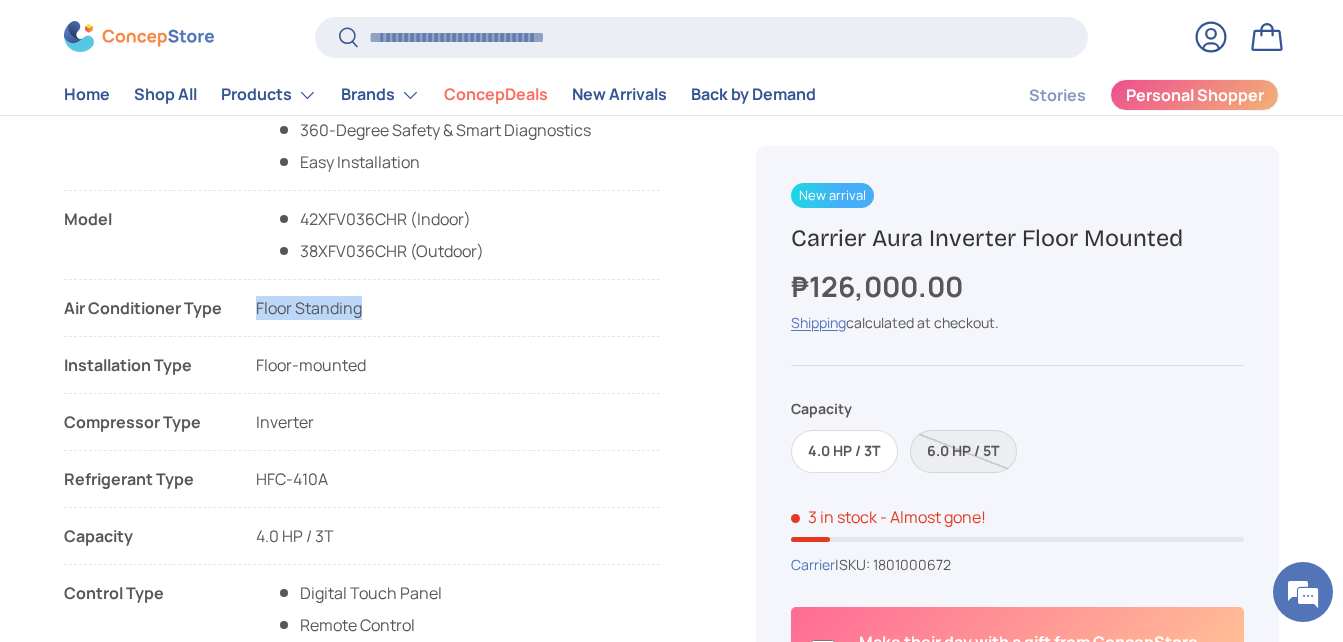 drag, startPoint x: 362, startPoint y: 313, endPoint x: 256, endPoint y: 320, distance: 106.23088 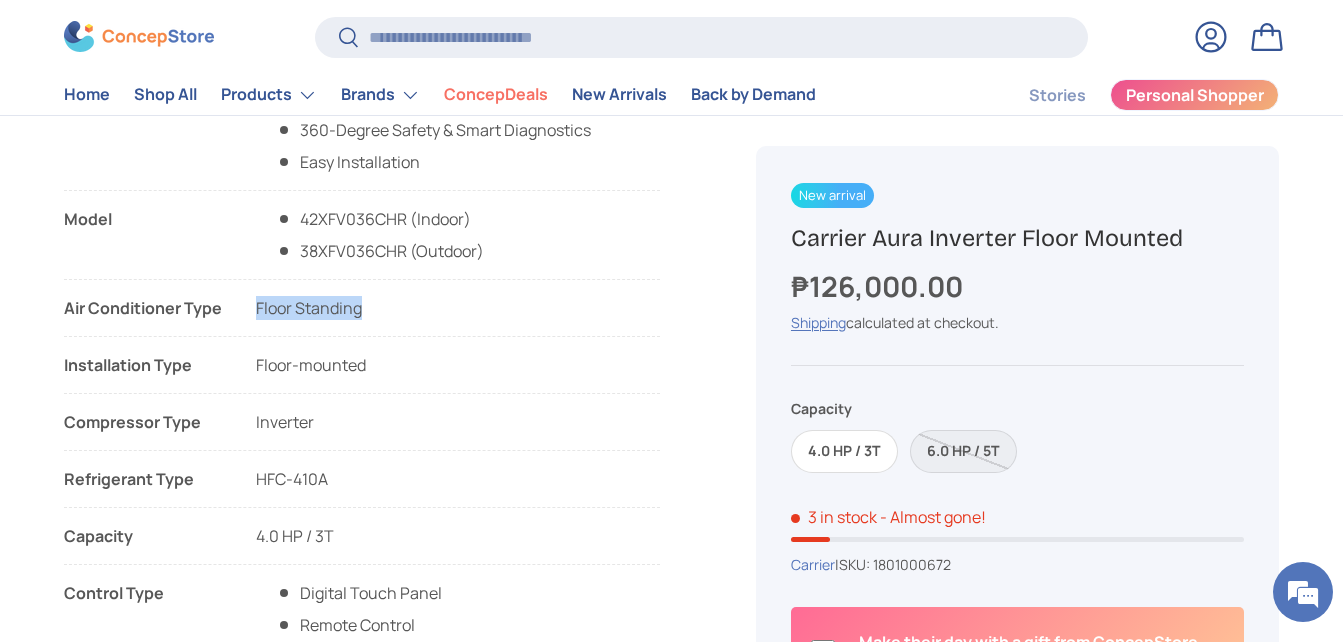 drag, startPoint x: 203, startPoint y: 370, endPoint x: 65, endPoint y: 367, distance: 138.03261 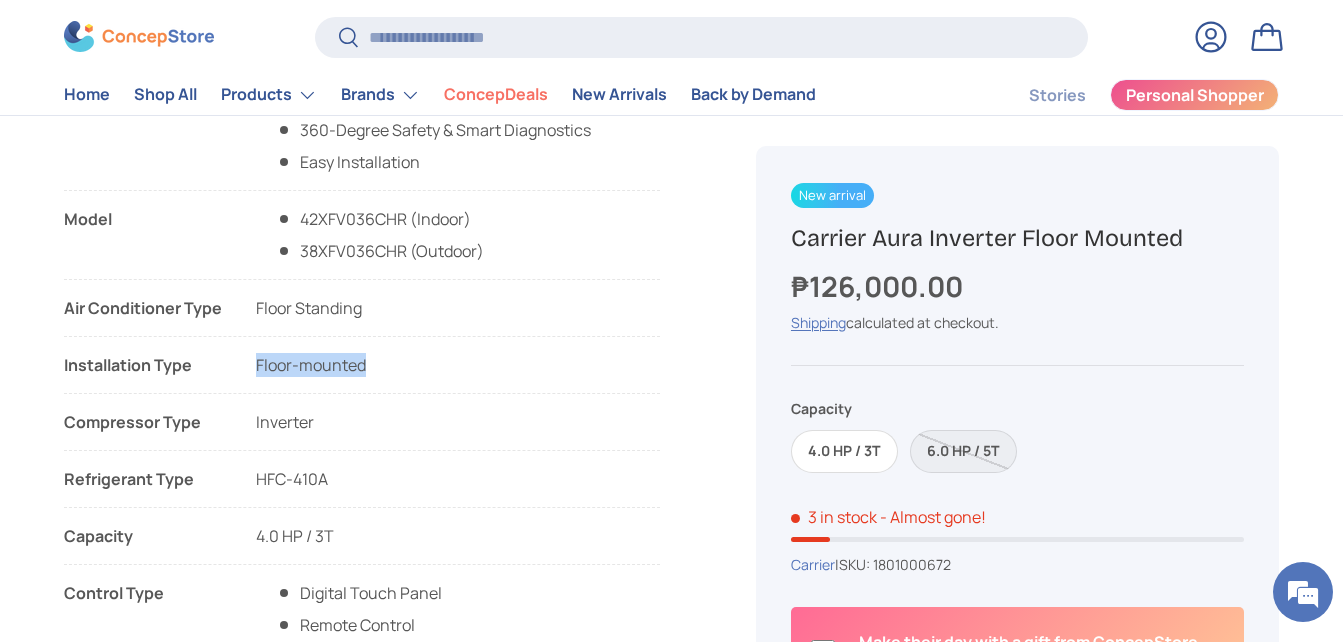 drag, startPoint x: 385, startPoint y: 367, endPoint x: 256, endPoint y: 368, distance: 129.00388 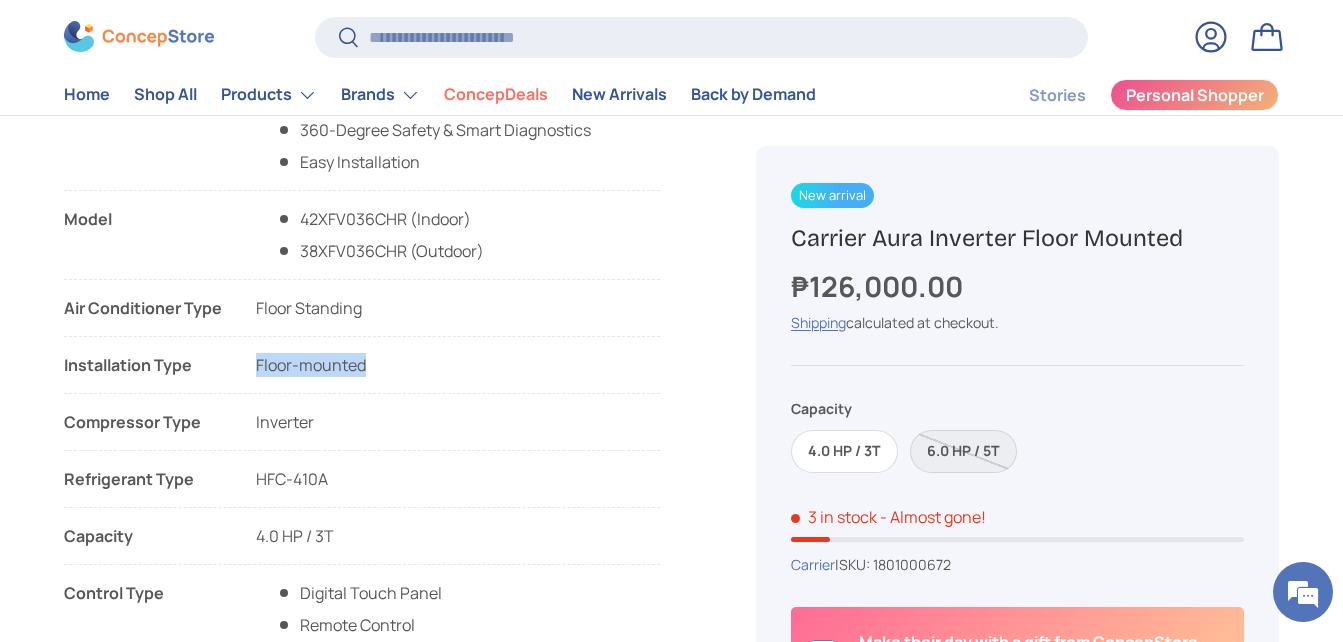 copy on "Floor-mounted" 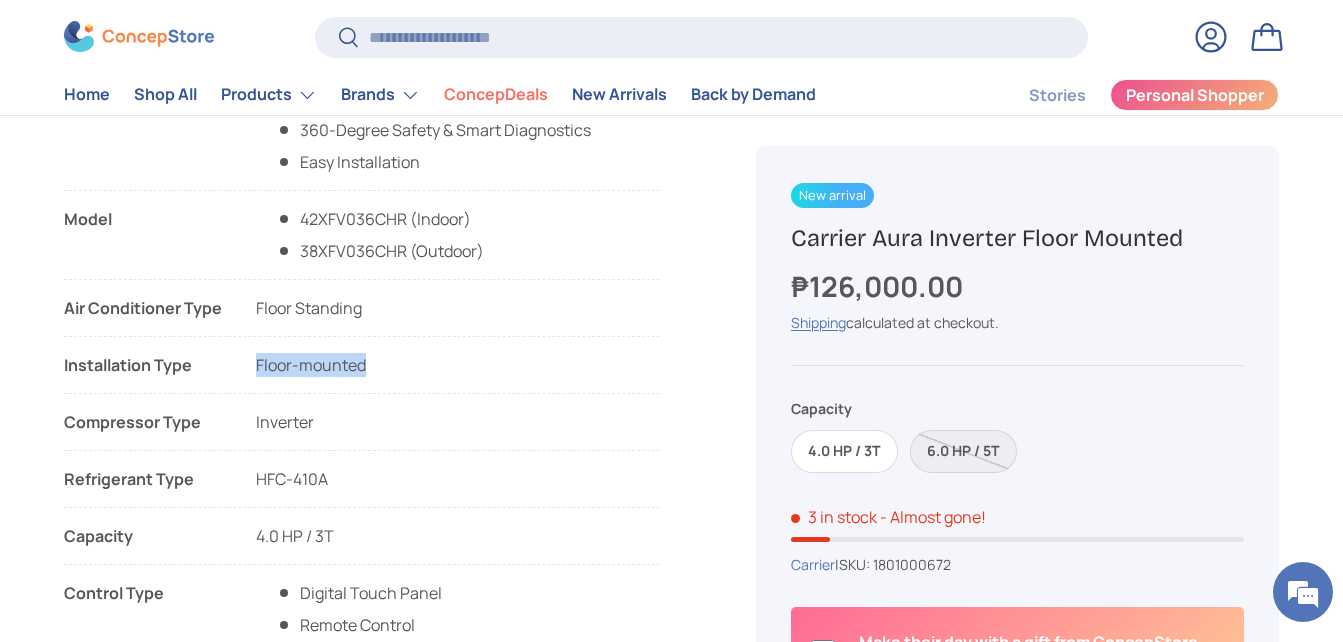drag, startPoint x: 222, startPoint y: 424, endPoint x: 60, endPoint y: 428, distance: 162.04938 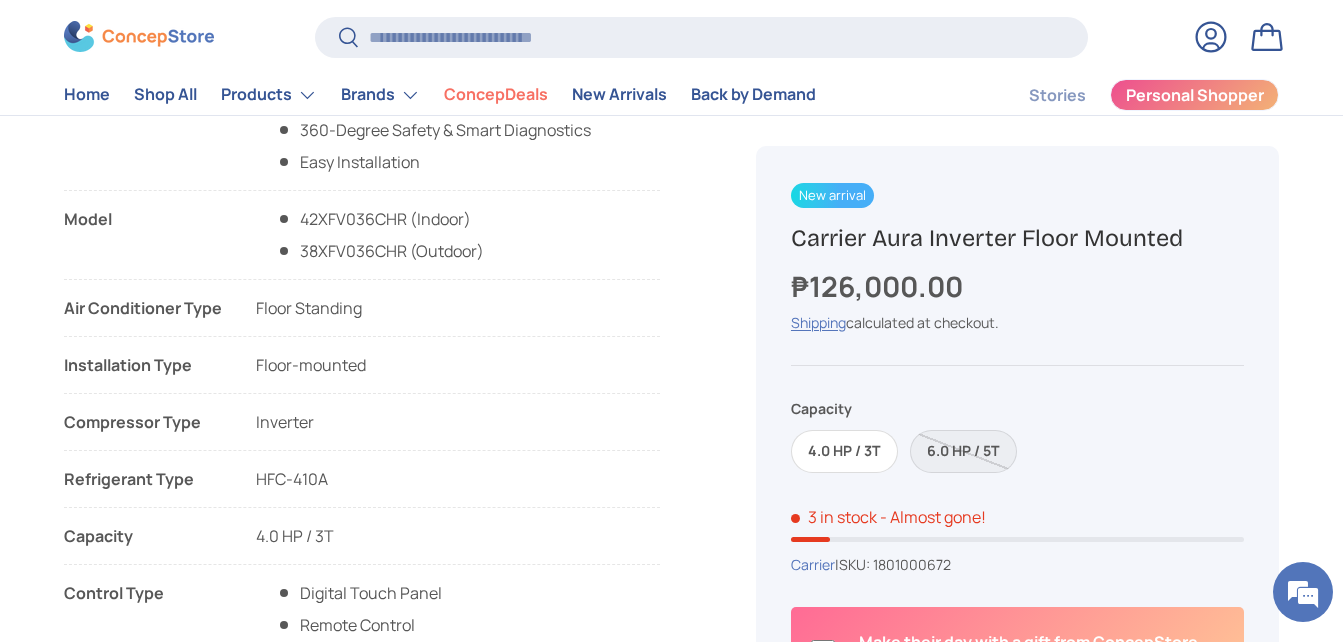 drag, startPoint x: 60, startPoint y: 422, endPoint x: 163, endPoint y: 435, distance: 103.81715 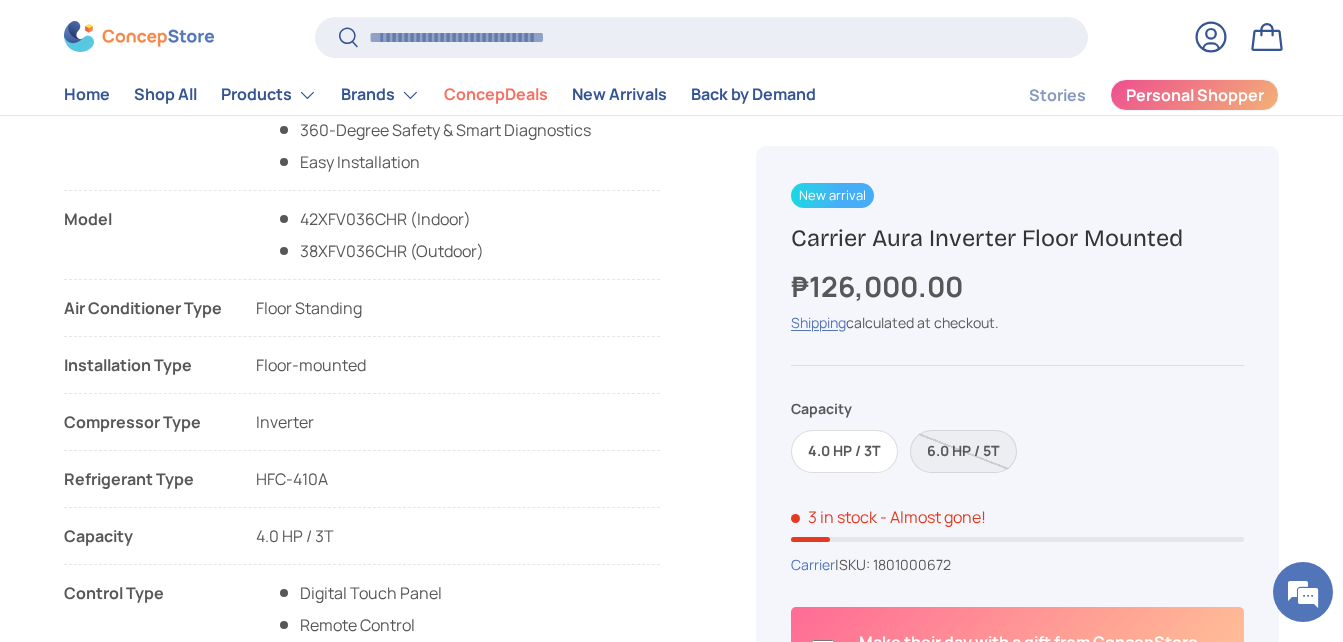 drag, startPoint x: 196, startPoint y: 429, endPoint x: 63, endPoint y: 429, distance: 133 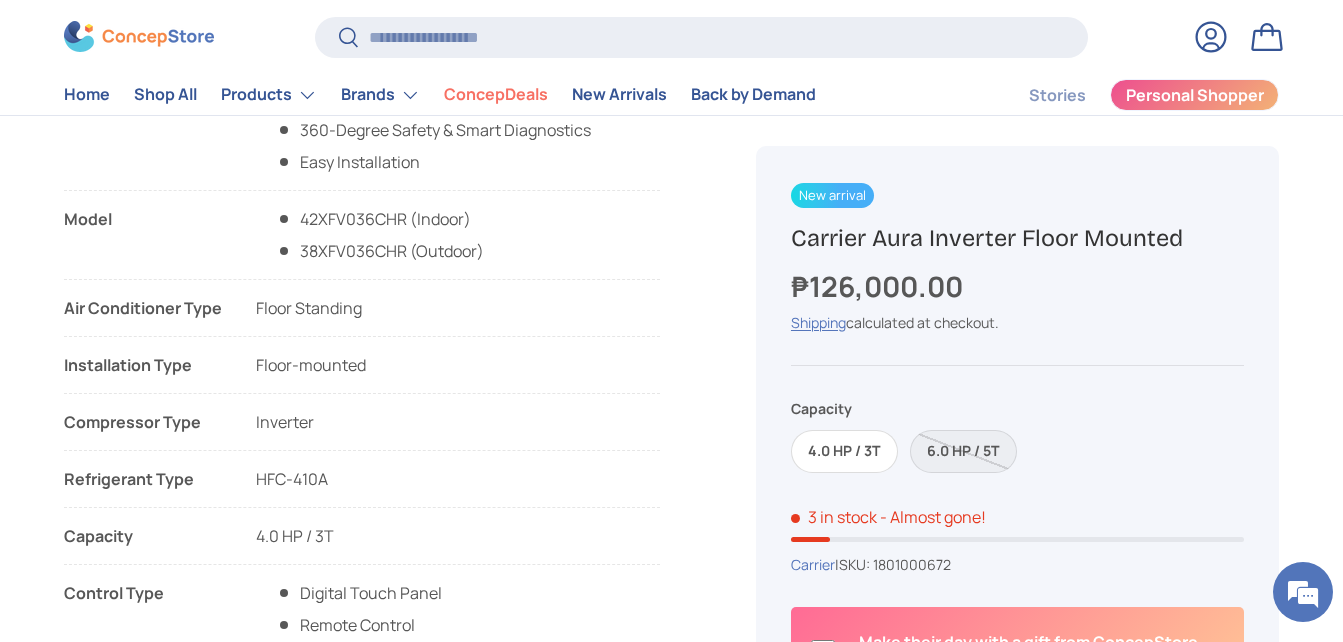 drag, startPoint x: 58, startPoint y: 425, endPoint x: 154, endPoint y: 425, distance: 96 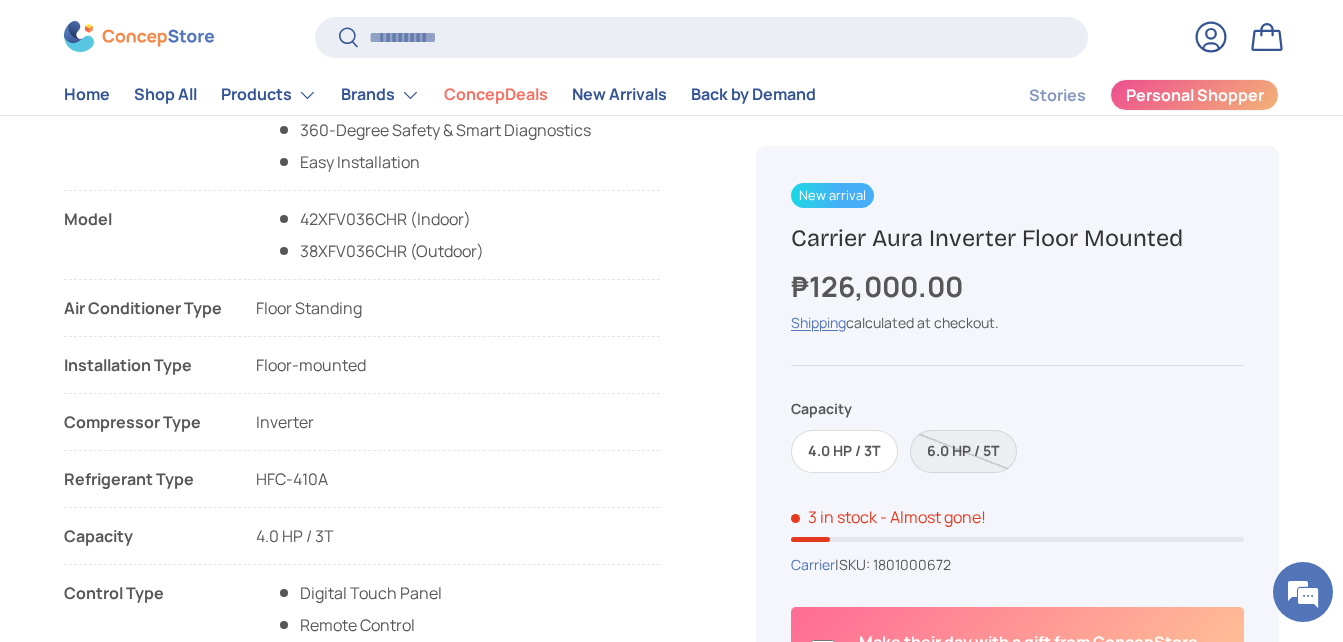 drag, startPoint x: 154, startPoint y: 425, endPoint x: 169, endPoint y: 439, distance: 20.518284 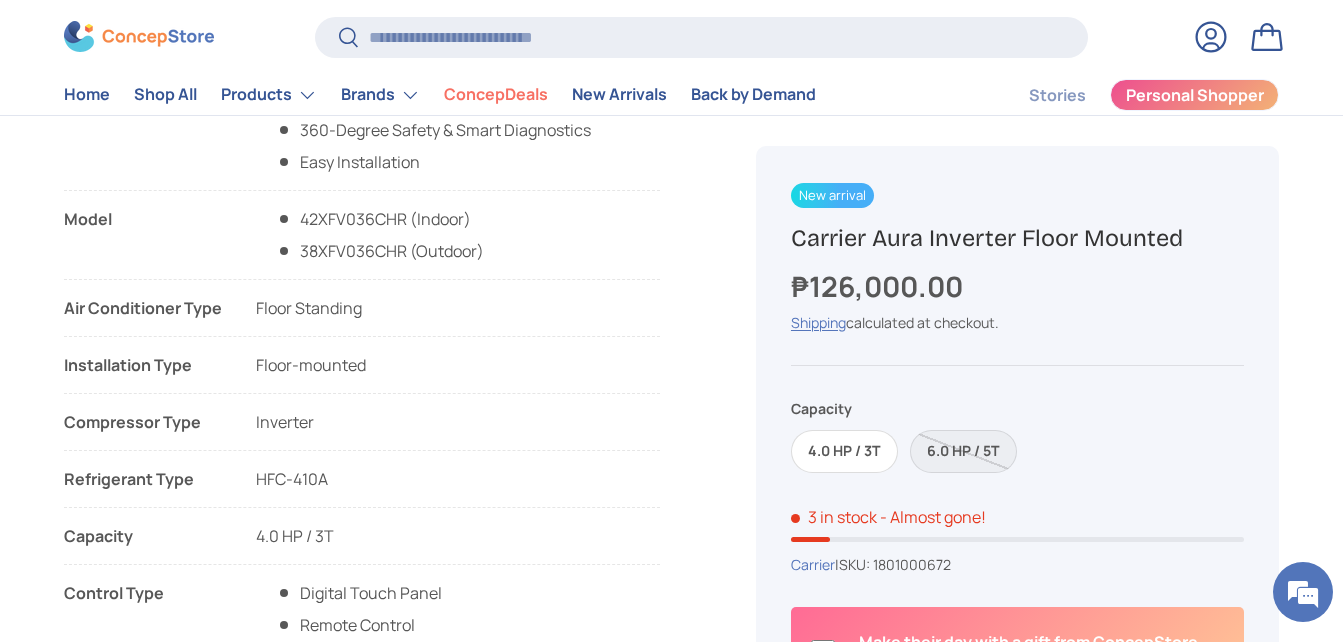 drag, startPoint x: 202, startPoint y: 422, endPoint x: 64, endPoint y: 423, distance: 138.00362 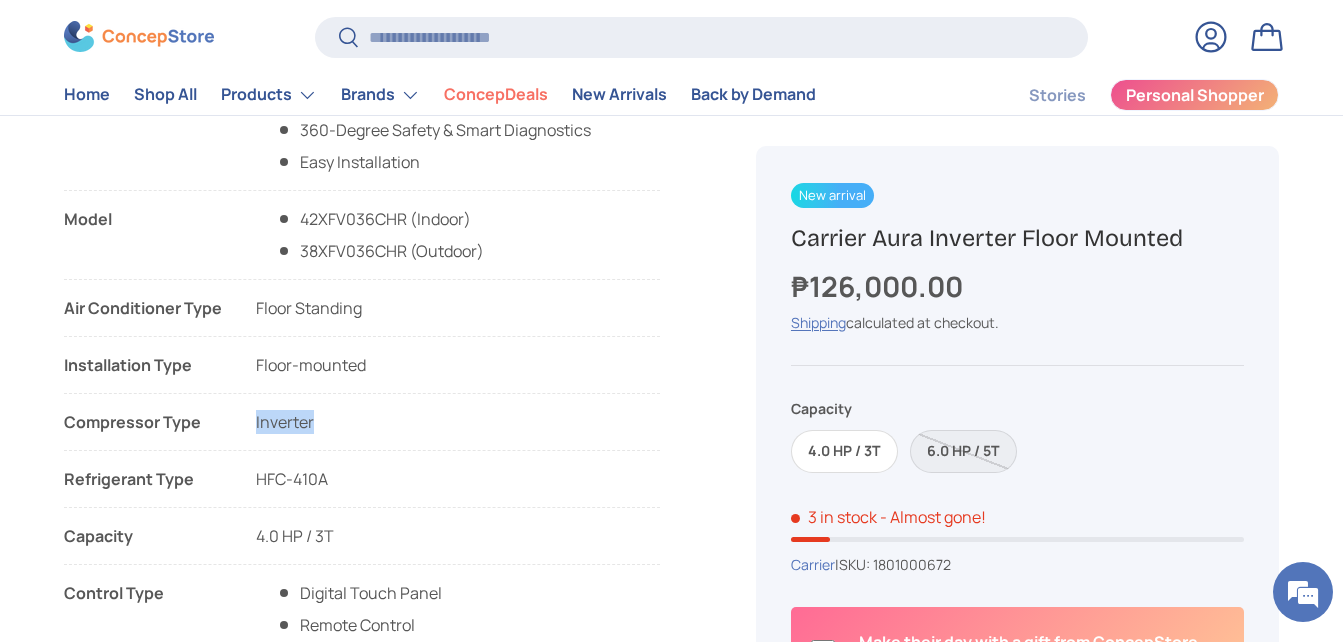 drag, startPoint x: 326, startPoint y: 422, endPoint x: 256, endPoint y: 418, distance: 70.11419 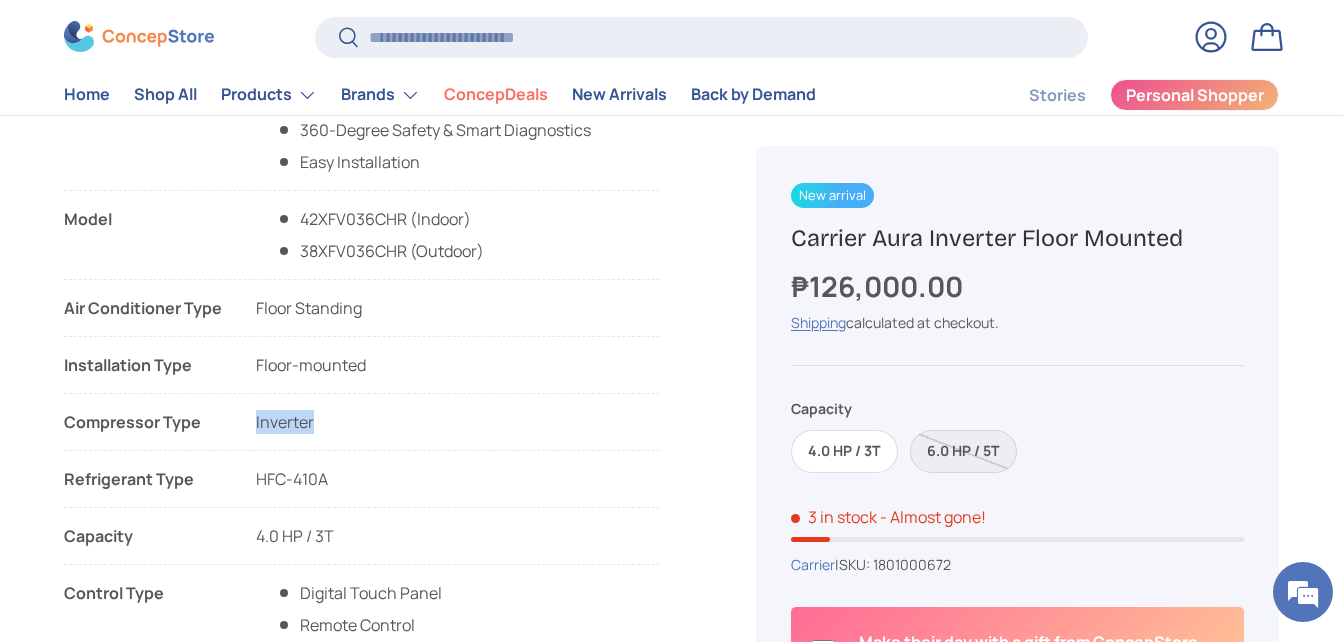 copy on "Inverter" 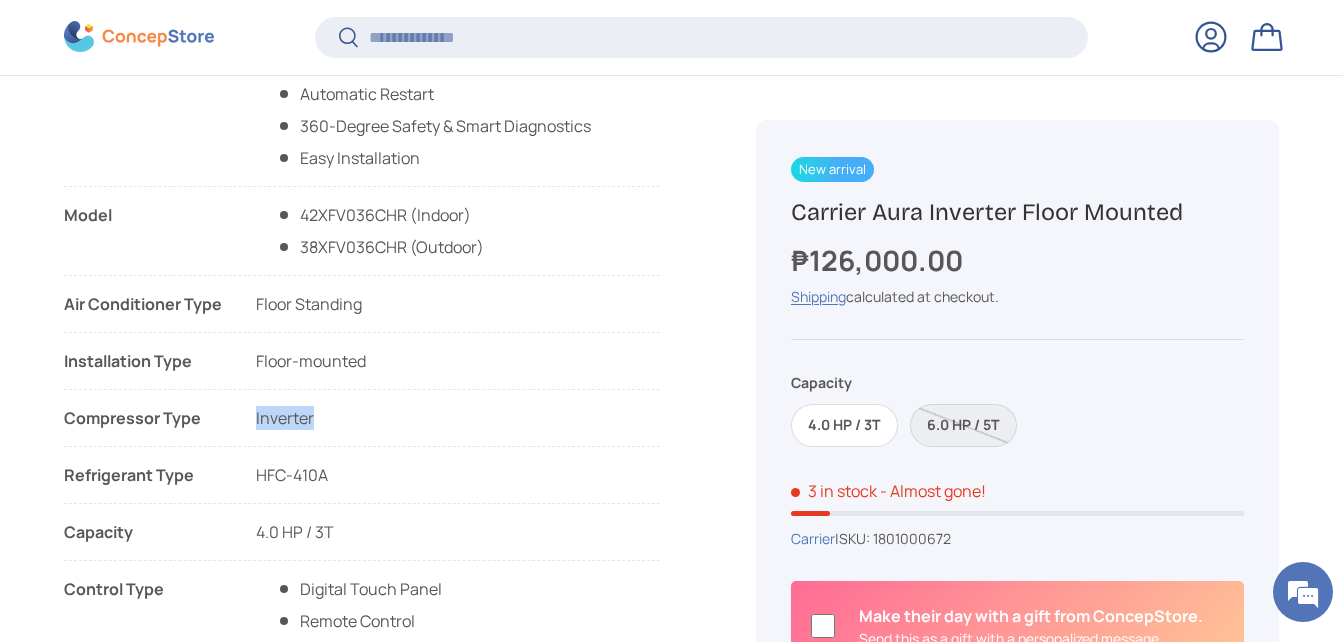 scroll, scrollTop: 1296, scrollLeft: 0, axis: vertical 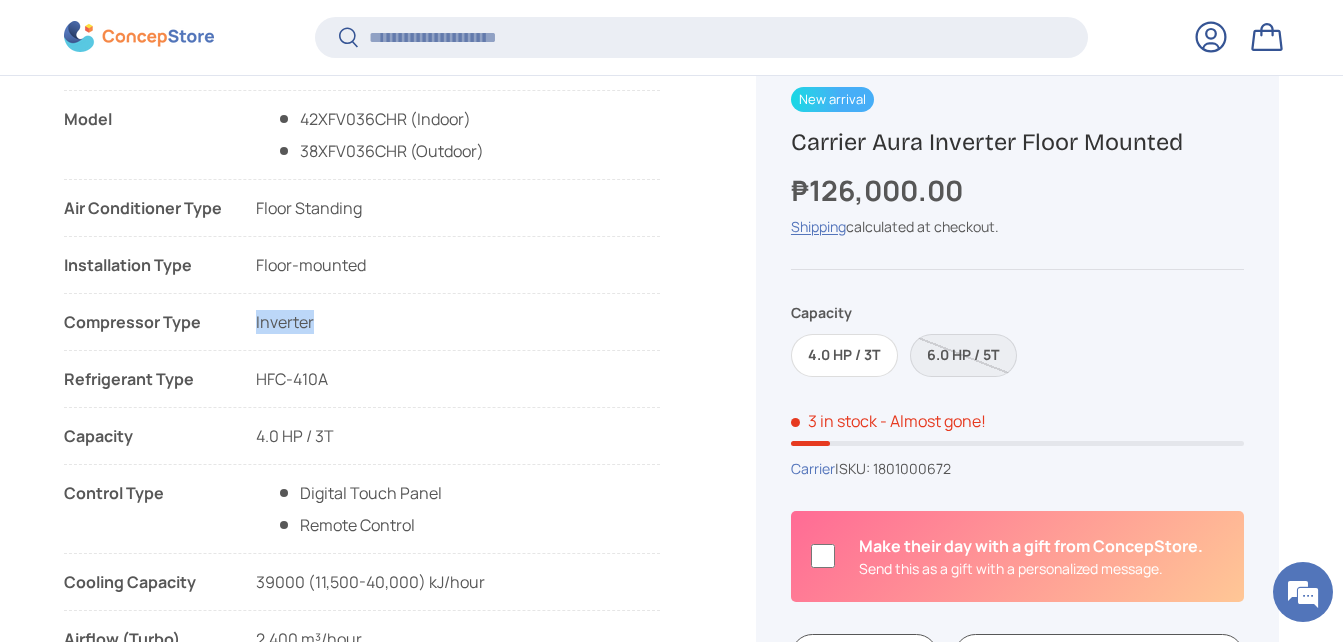 drag, startPoint x: 196, startPoint y: 382, endPoint x: 64, endPoint y: 387, distance: 132.09467 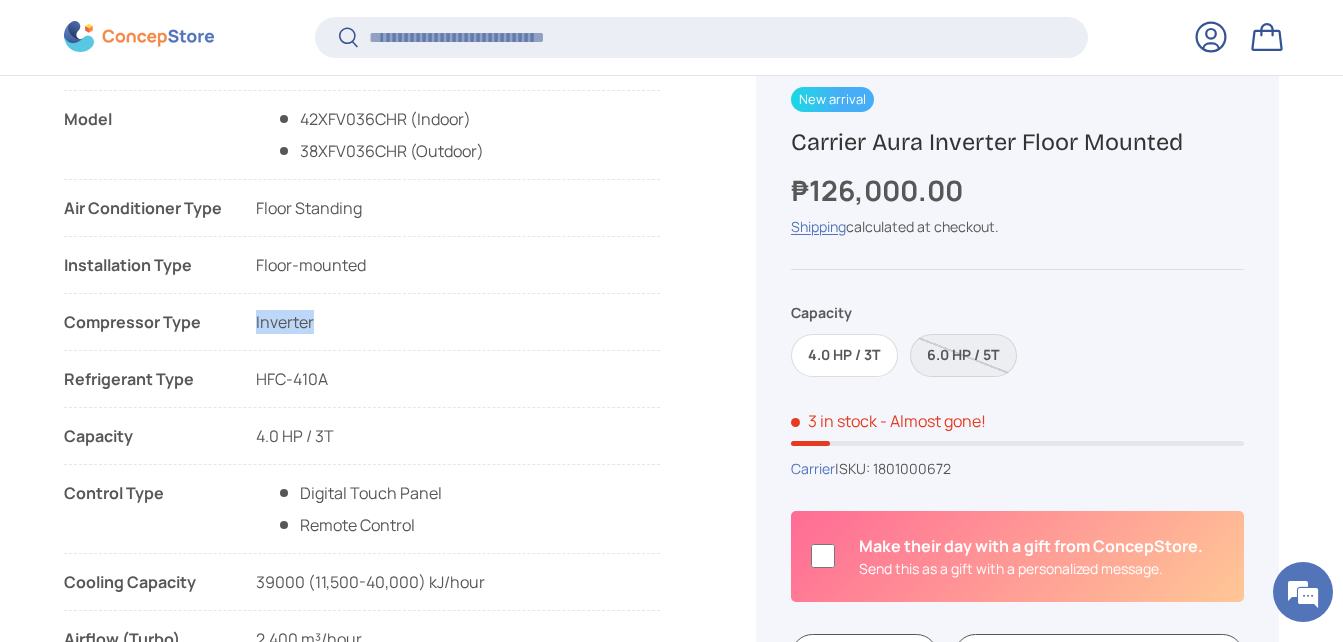 copy on "Refrigerant Type" 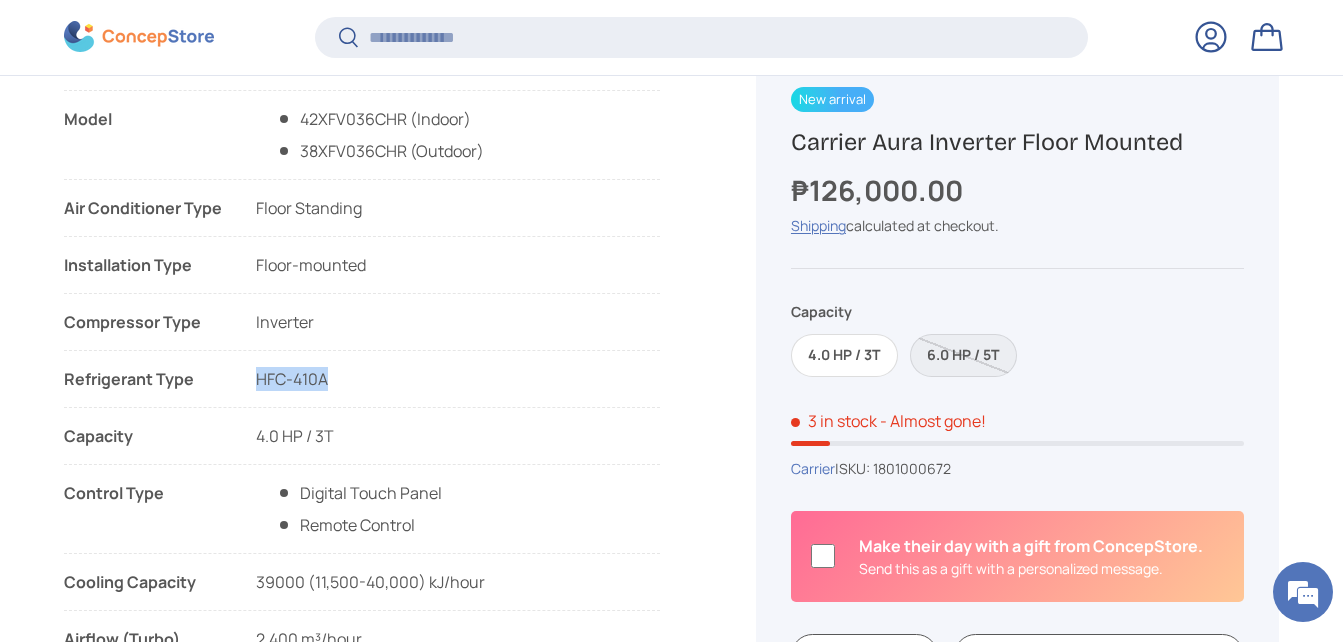 drag, startPoint x: 339, startPoint y: 381, endPoint x: 259, endPoint y: 383, distance: 80.024994 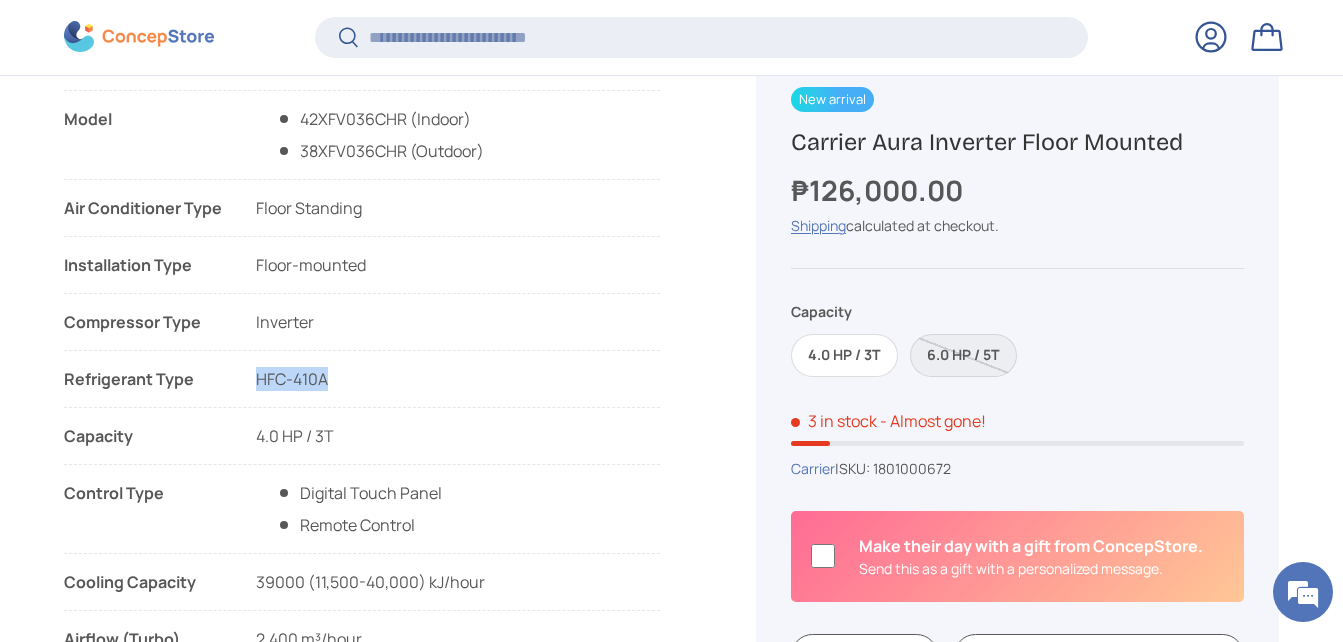 copy on "HFC-410A" 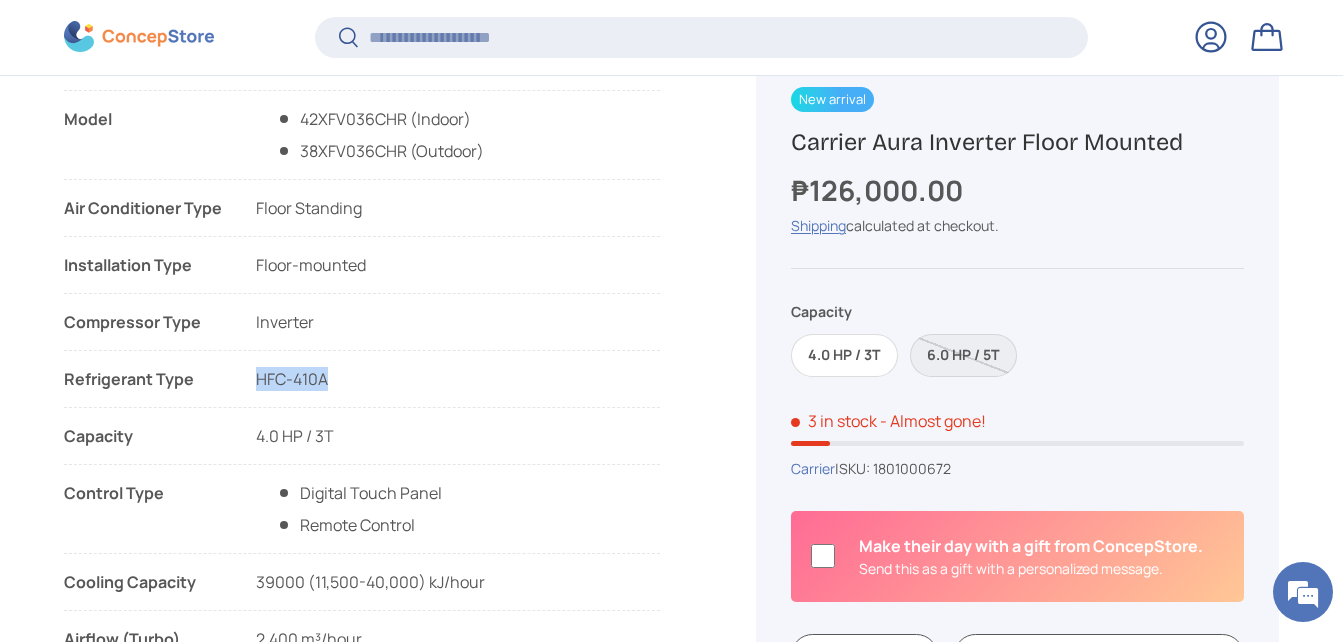 drag, startPoint x: 151, startPoint y: 440, endPoint x: 64, endPoint y: 435, distance: 87.14356 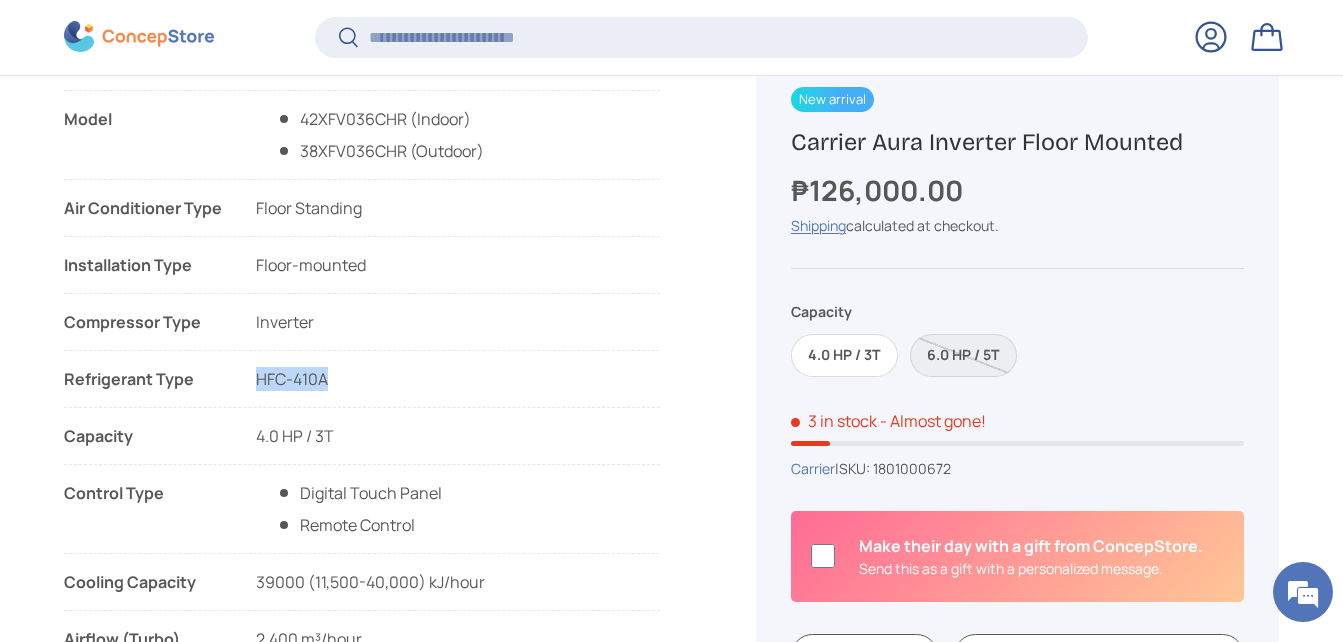 copy on "Capacity" 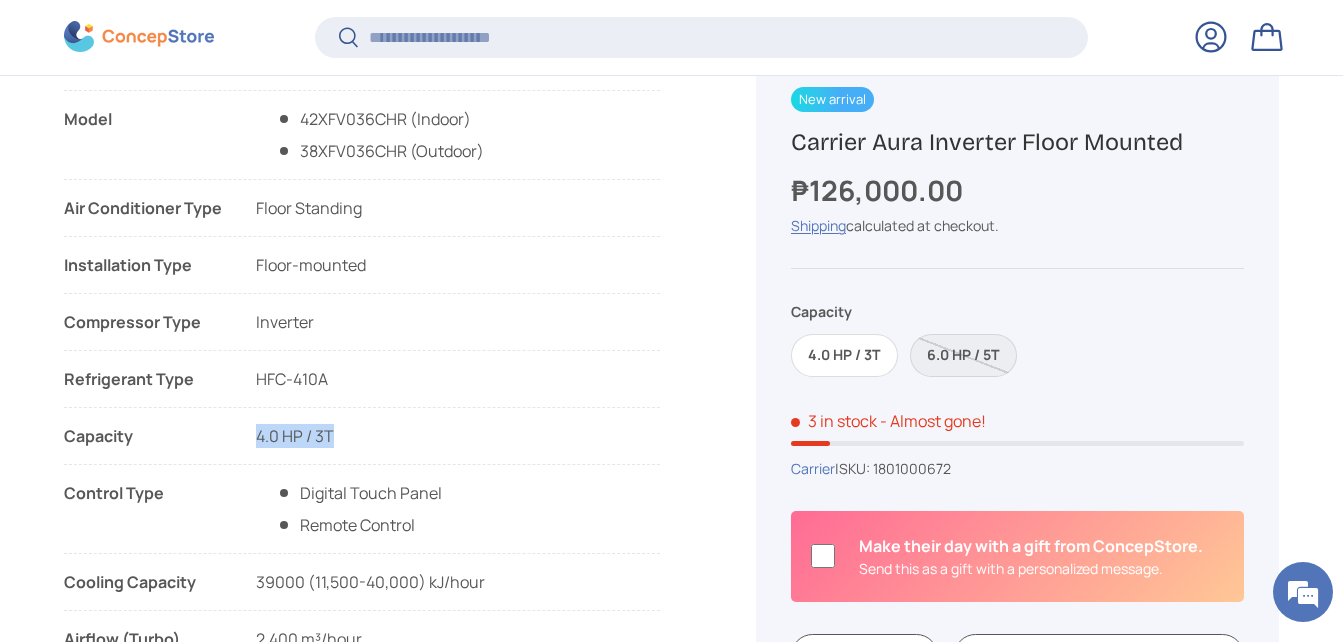 drag, startPoint x: 343, startPoint y: 439, endPoint x: 256, endPoint y: 436, distance: 87.05171 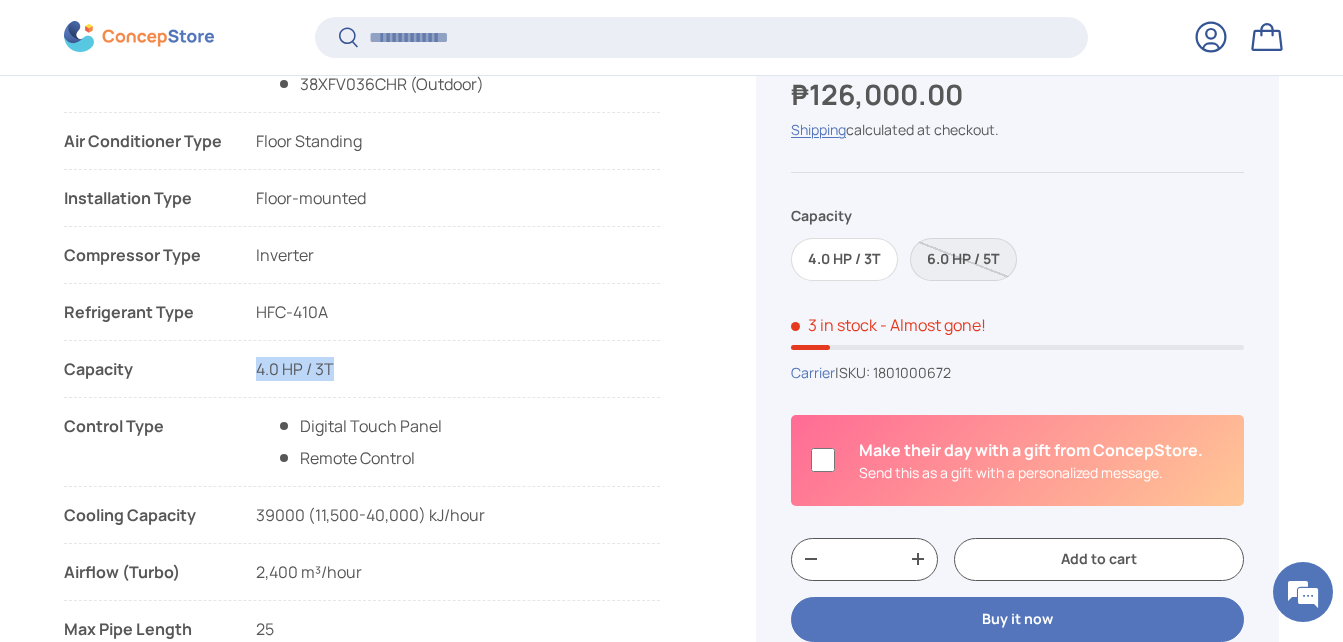 scroll, scrollTop: 1396, scrollLeft: 0, axis: vertical 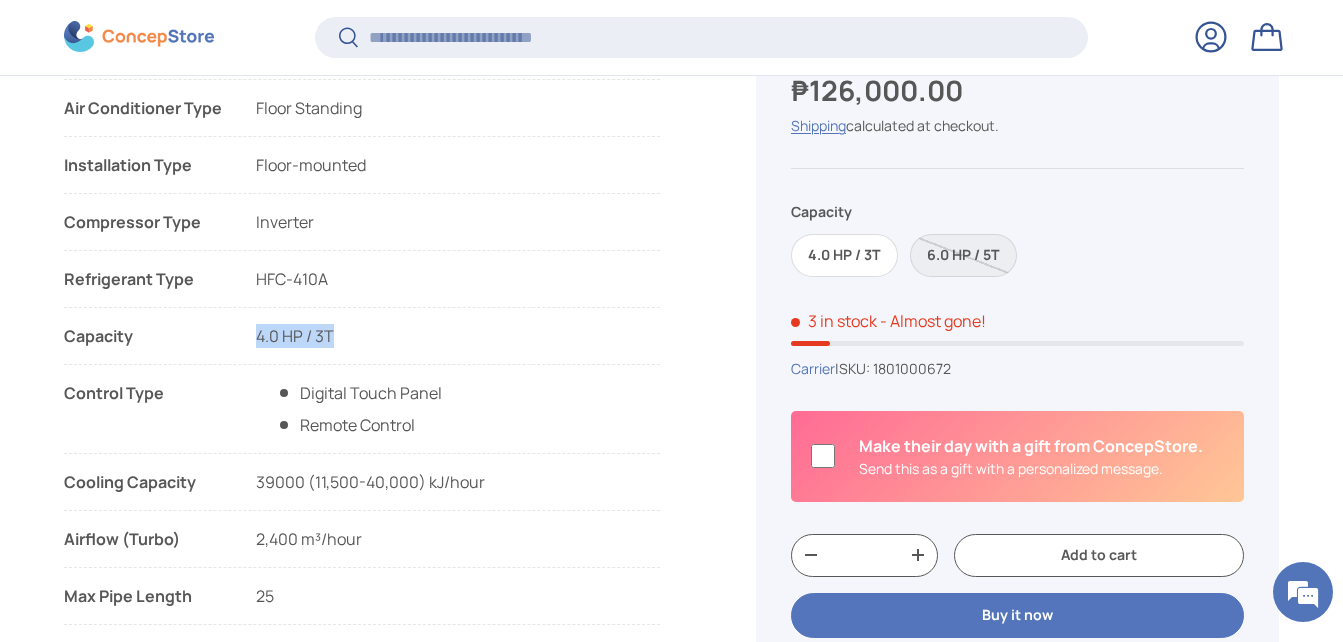 drag, startPoint x: 170, startPoint y: 392, endPoint x: 64, endPoint y: 393, distance: 106.004715 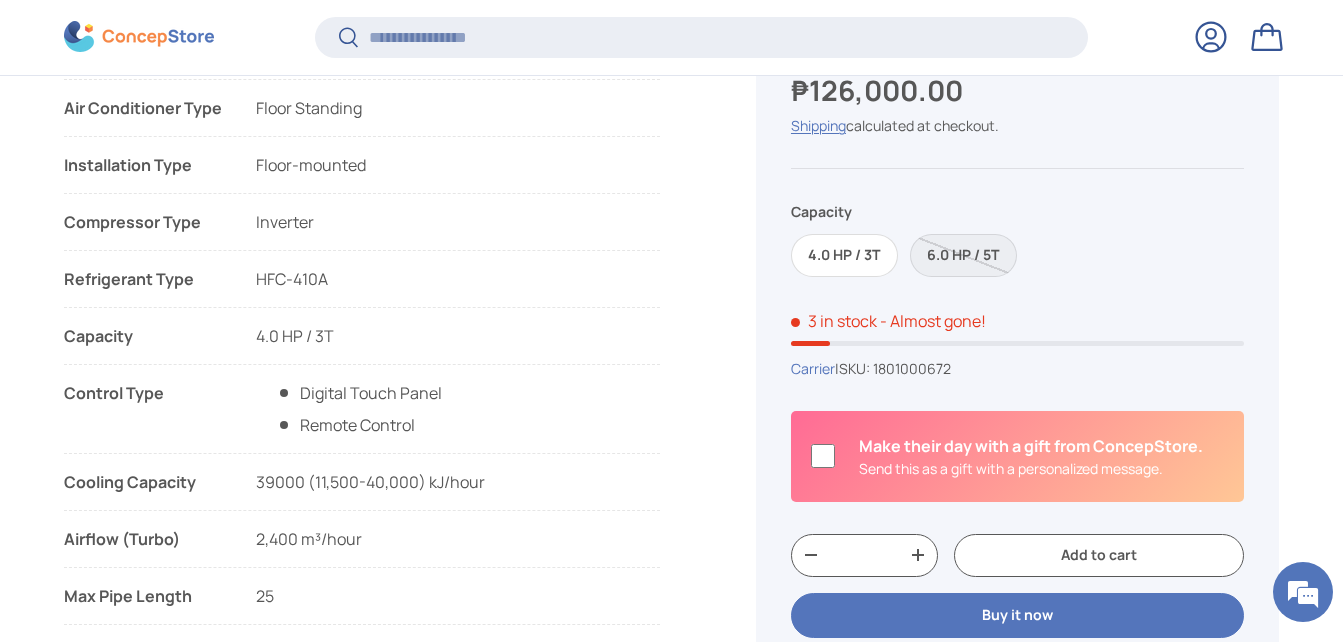 click on "Remote Control" at bounding box center [345, 425] 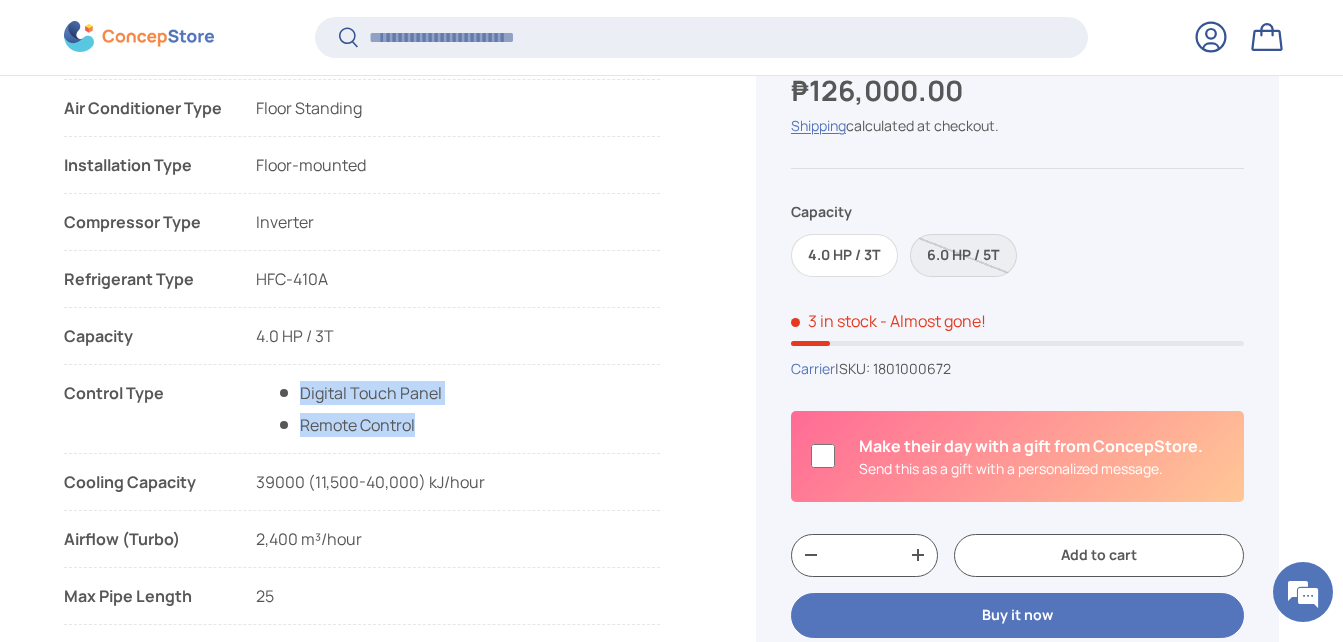 drag, startPoint x: 302, startPoint y: 388, endPoint x: 447, endPoint y: 429, distance: 150.6851 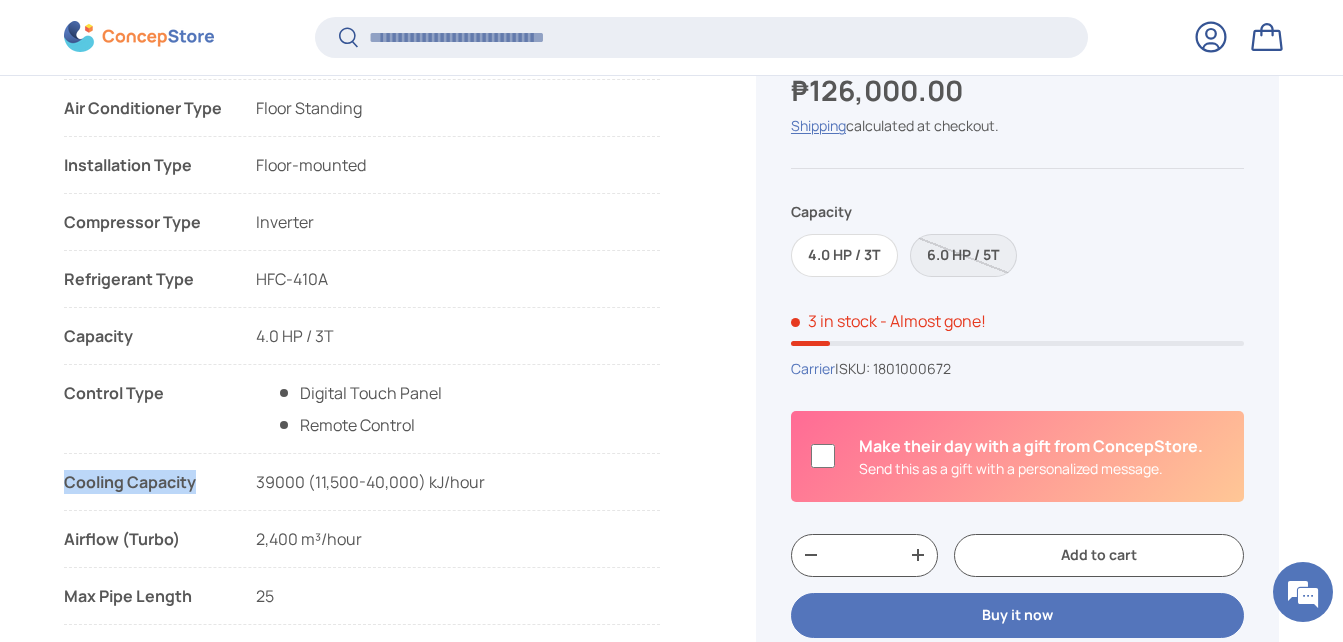 drag, startPoint x: 65, startPoint y: 482, endPoint x: 198, endPoint y: 489, distance: 133.18408 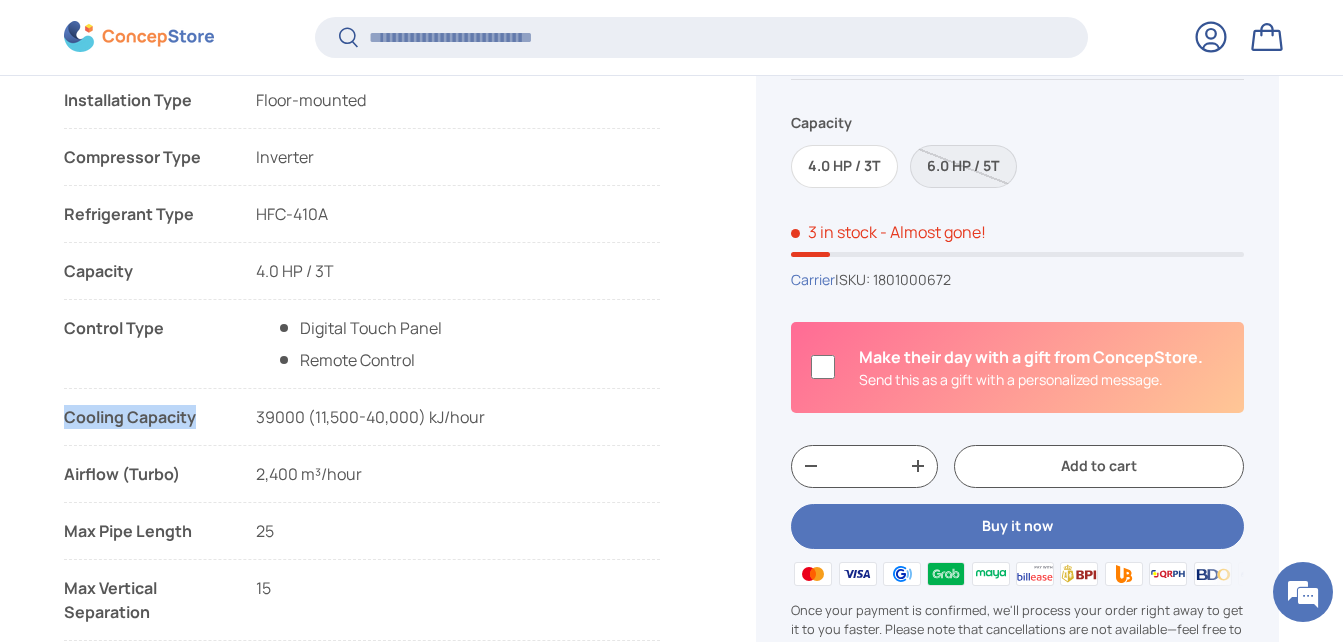 scroll, scrollTop: 1496, scrollLeft: 0, axis: vertical 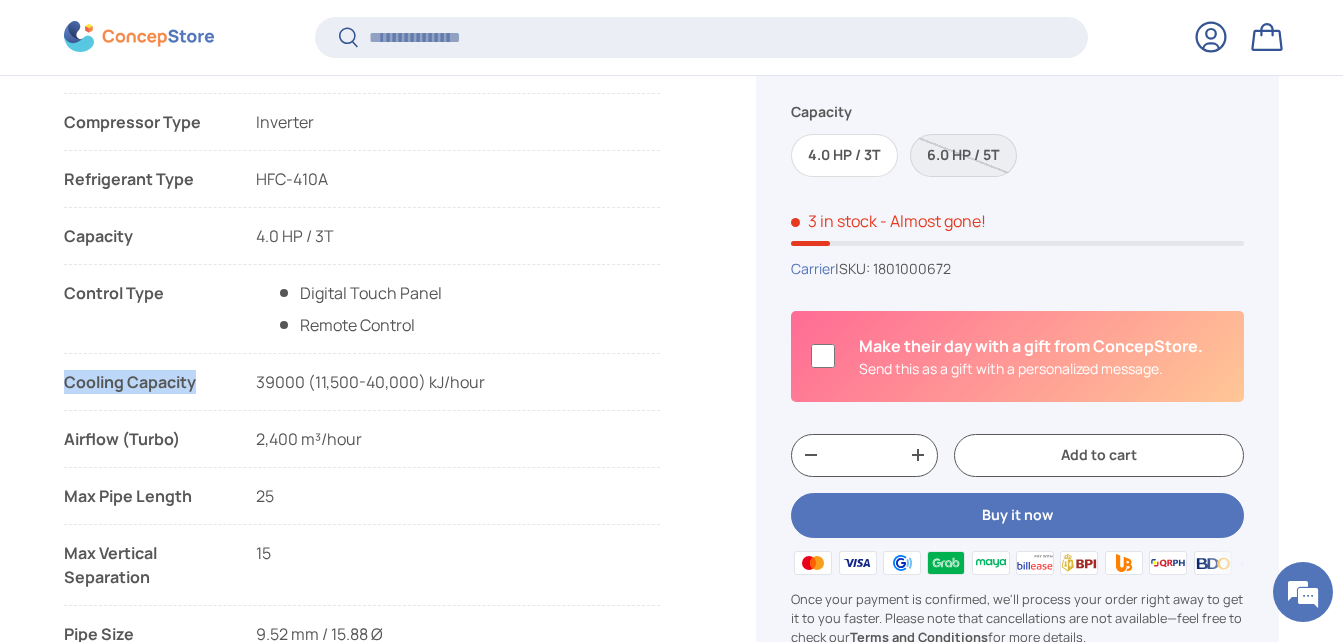 drag, startPoint x: 482, startPoint y: 386, endPoint x: 279, endPoint y: 393, distance: 203.12065 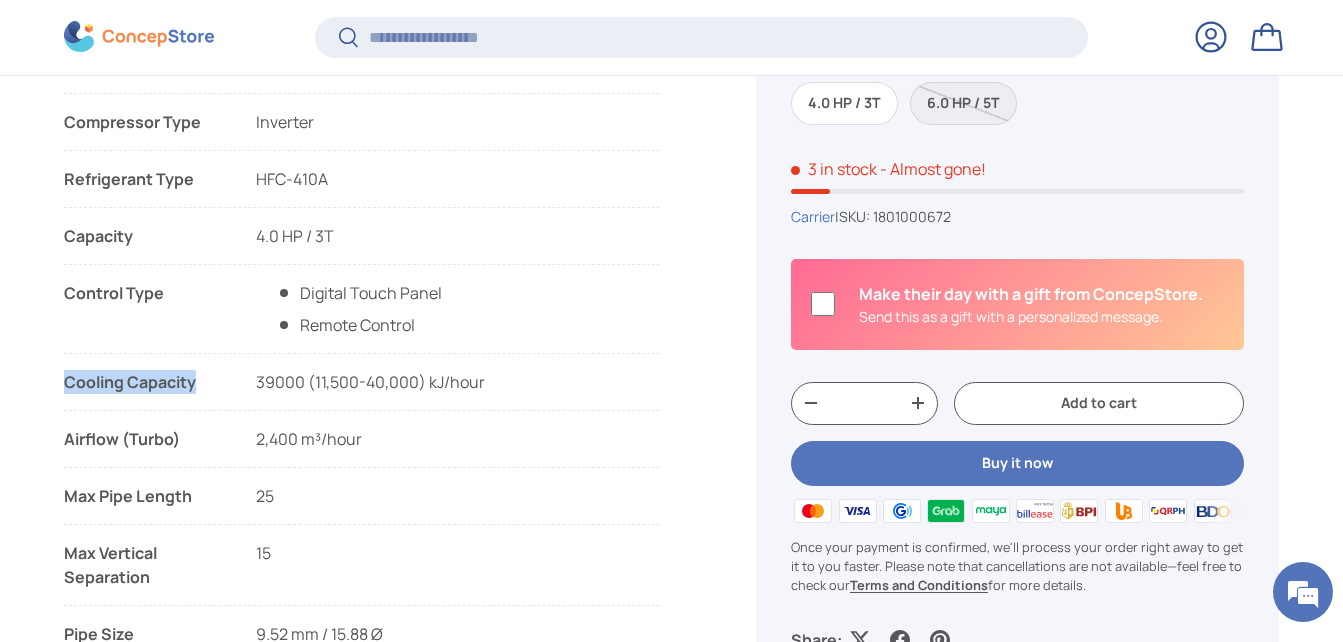 scroll, scrollTop: 1596, scrollLeft: 0, axis: vertical 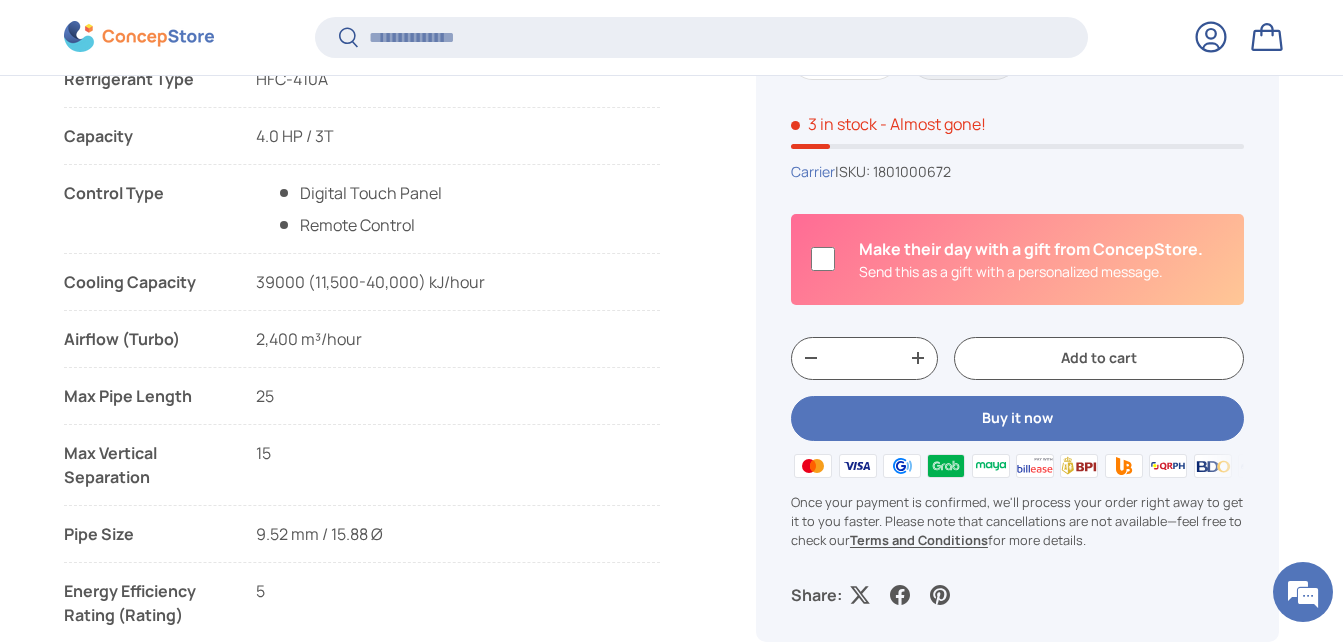 click on "Airflow (Turbo)" at bounding box center (144, 339) 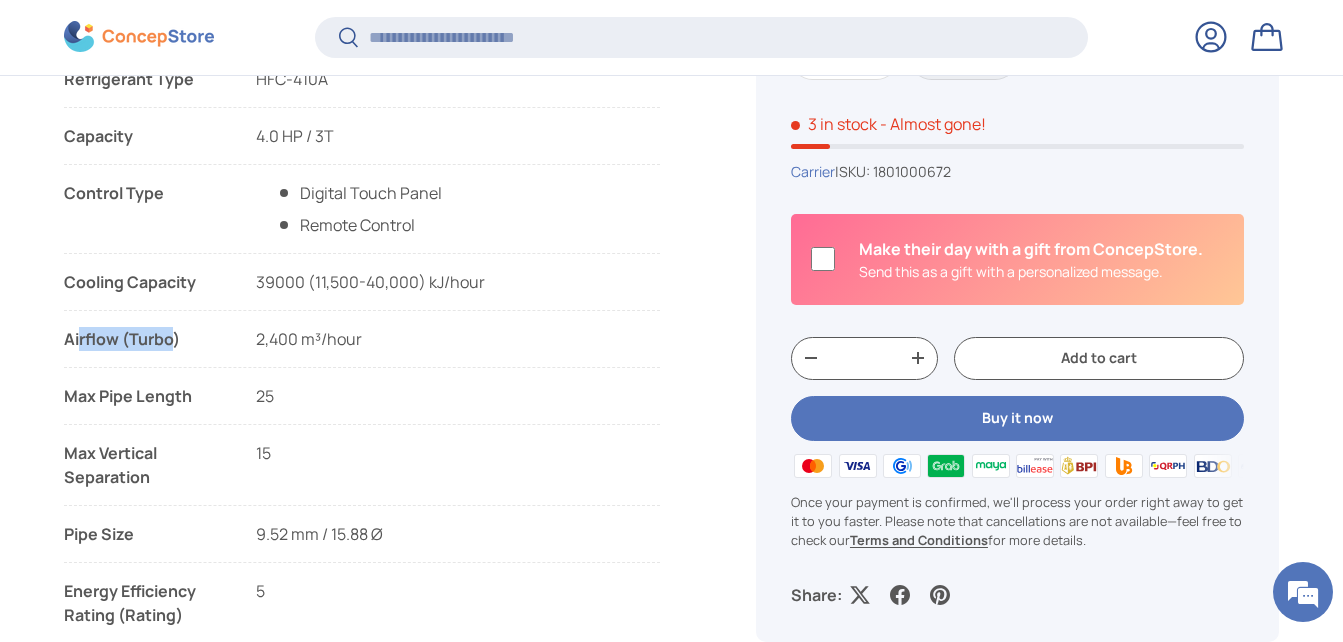 drag, startPoint x: 177, startPoint y: 342, endPoint x: 91, endPoint y: 350, distance: 86.37129 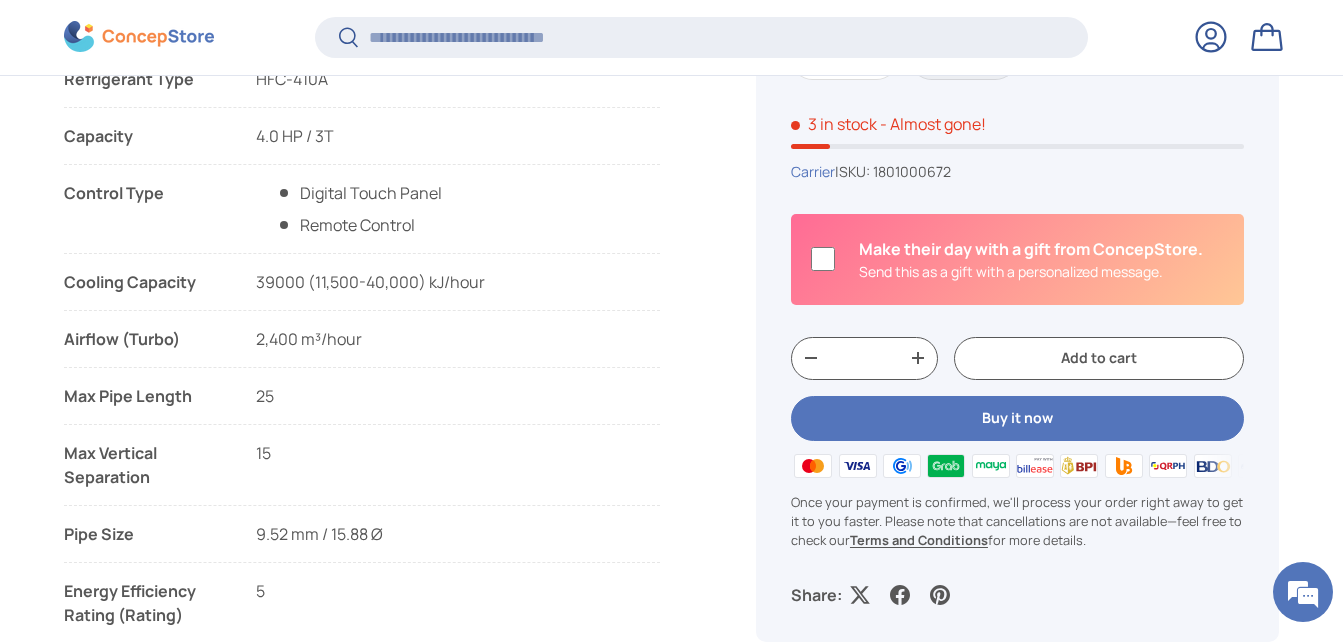 drag, startPoint x: 91, startPoint y: 350, endPoint x: 188, endPoint y: 342, distance: 97.32934 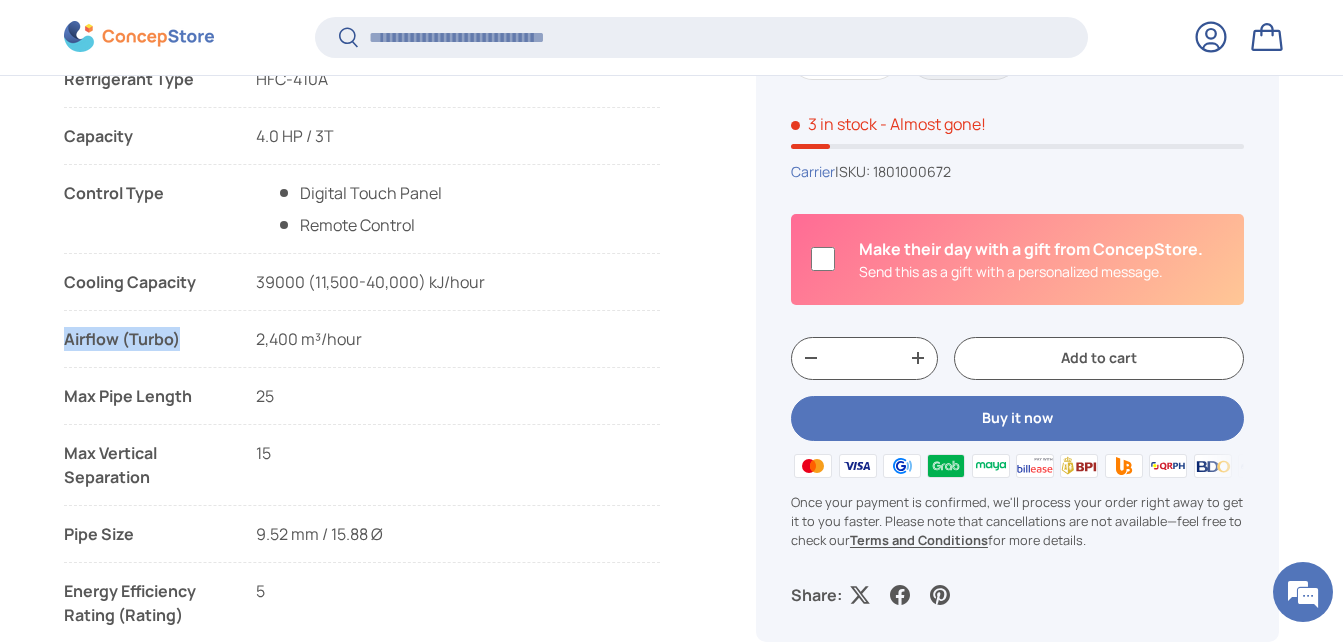 drag, startPoint x: 189, startPoint y: 337, endPoint x: 66, endPoint y: 349, distance: 123.58398 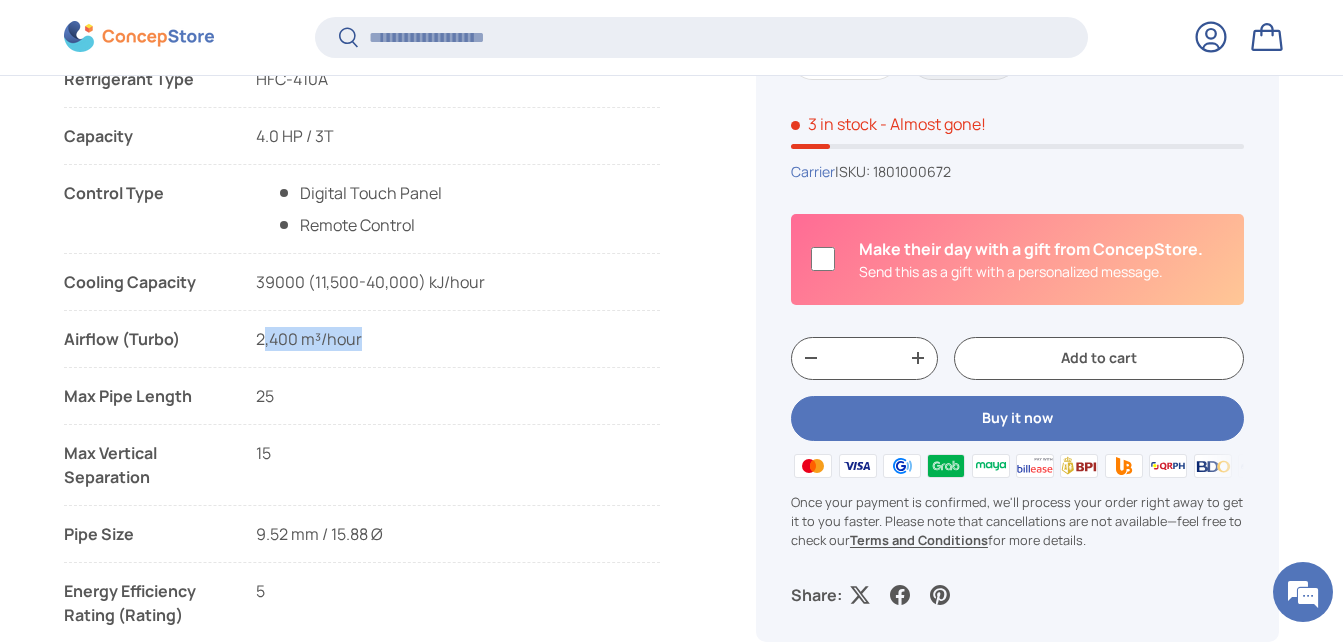 drag, startPoint x: 256, startPoint y: 336, endPoint x: 358, endPoint y: 341, distance: 102.122475 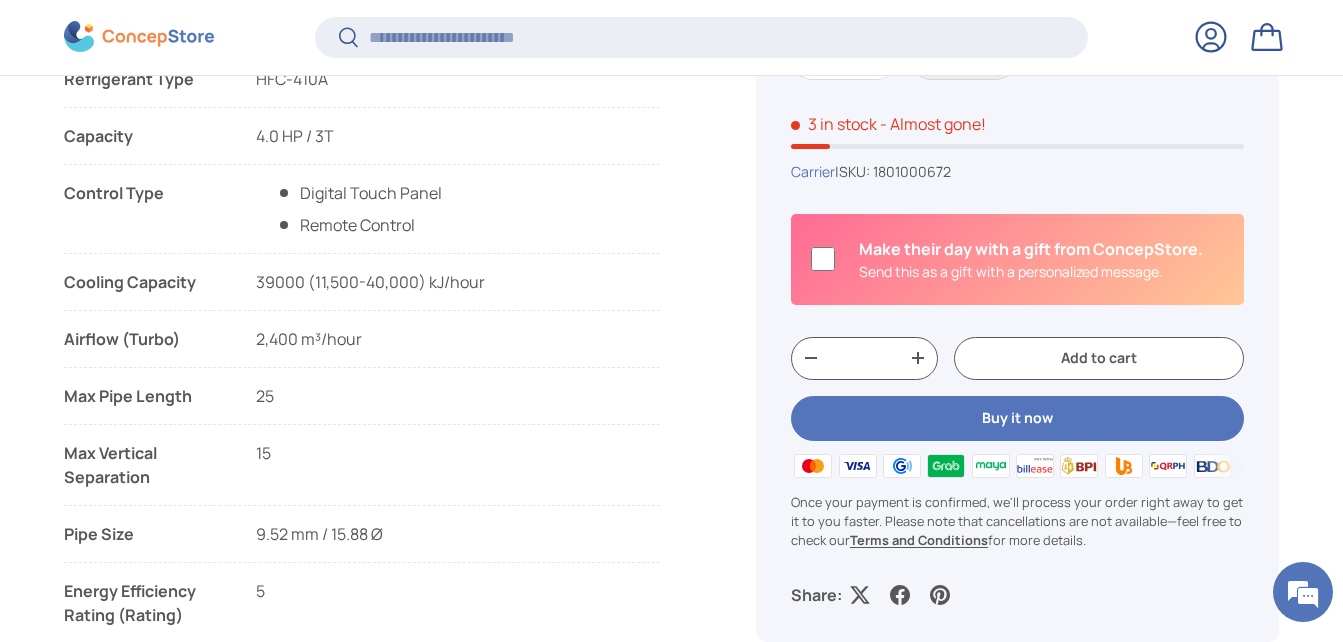 drag, startPoint x: 358, startPoint y: 341, endPoint x: 368, endPoint y: 342, distance: 10.049875 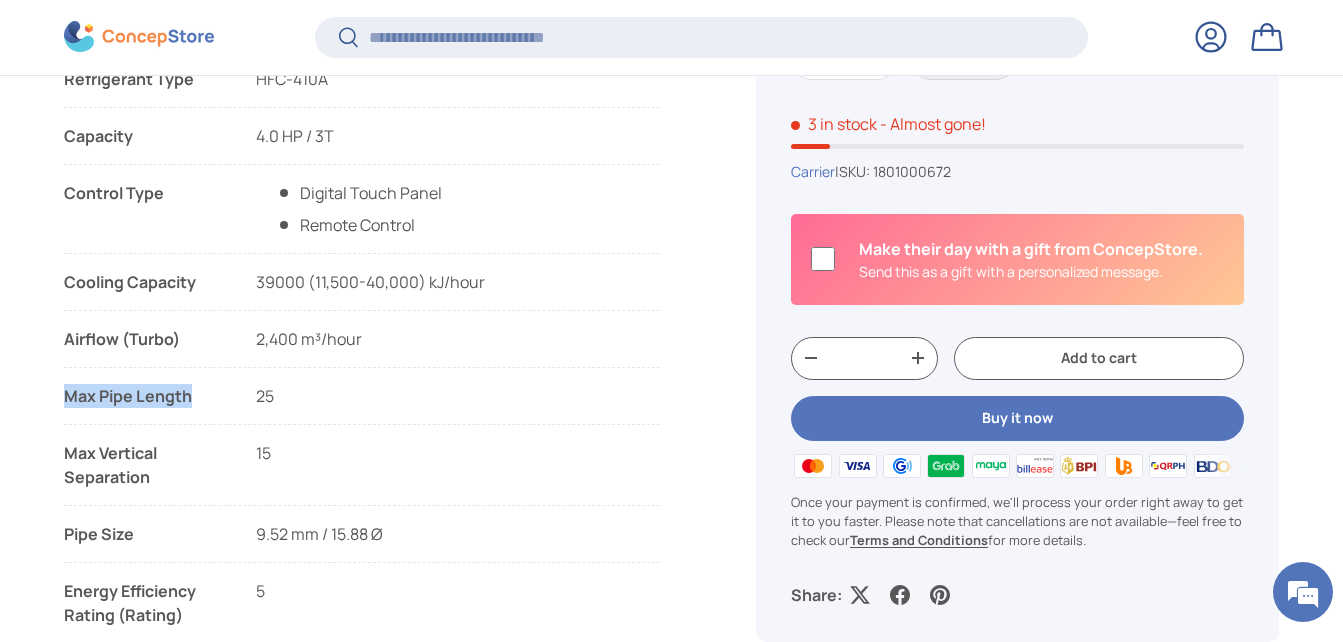 drag, startPoint x: 195, startPoint y: 399, endPoint x: 66, endPoint y: 399, distance: 129 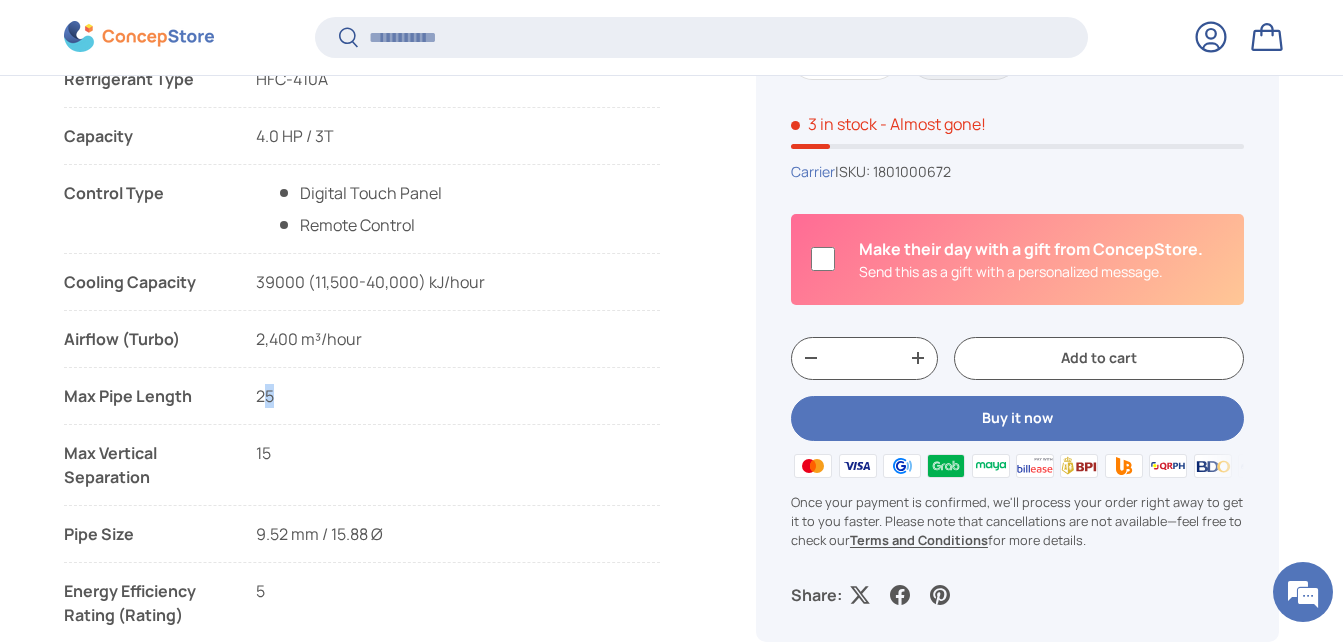 drag, startPoint x: 267, startPoint y: 397, endPoint x: 256, endPoint y: 399, distance: 11.18034 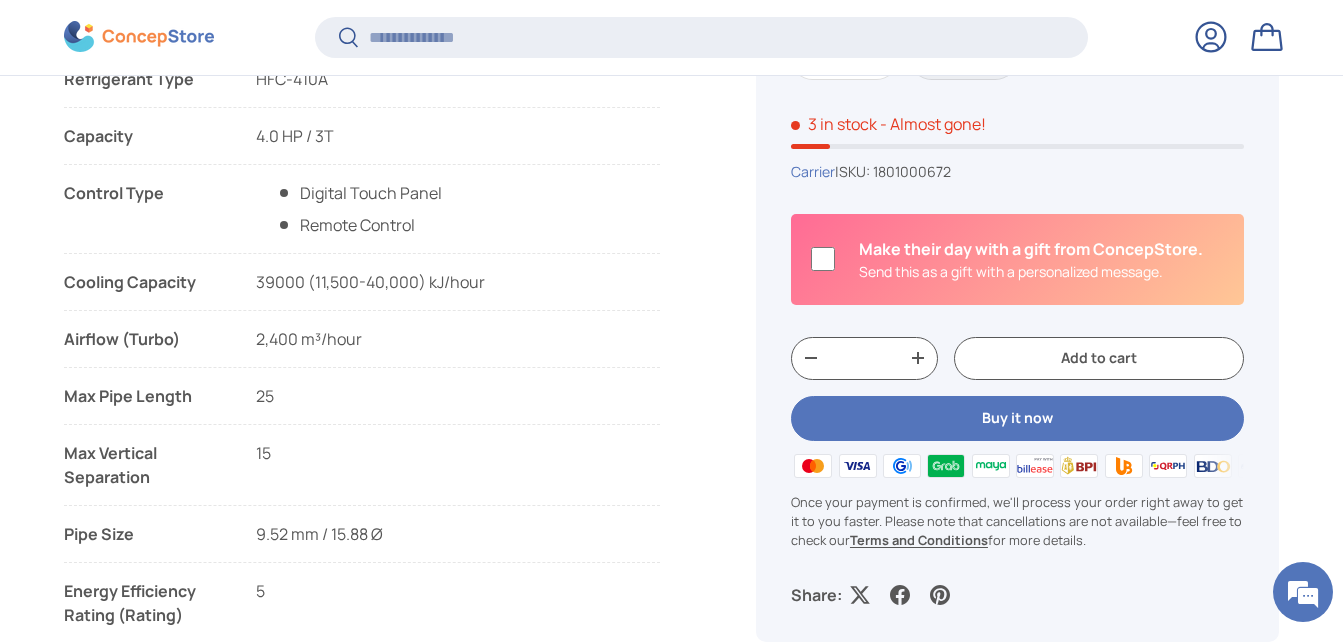 drag, startPoint x: 256, startPoint y: 399, endPoint x: 291, endPoint y: 401, distance: 35.057095 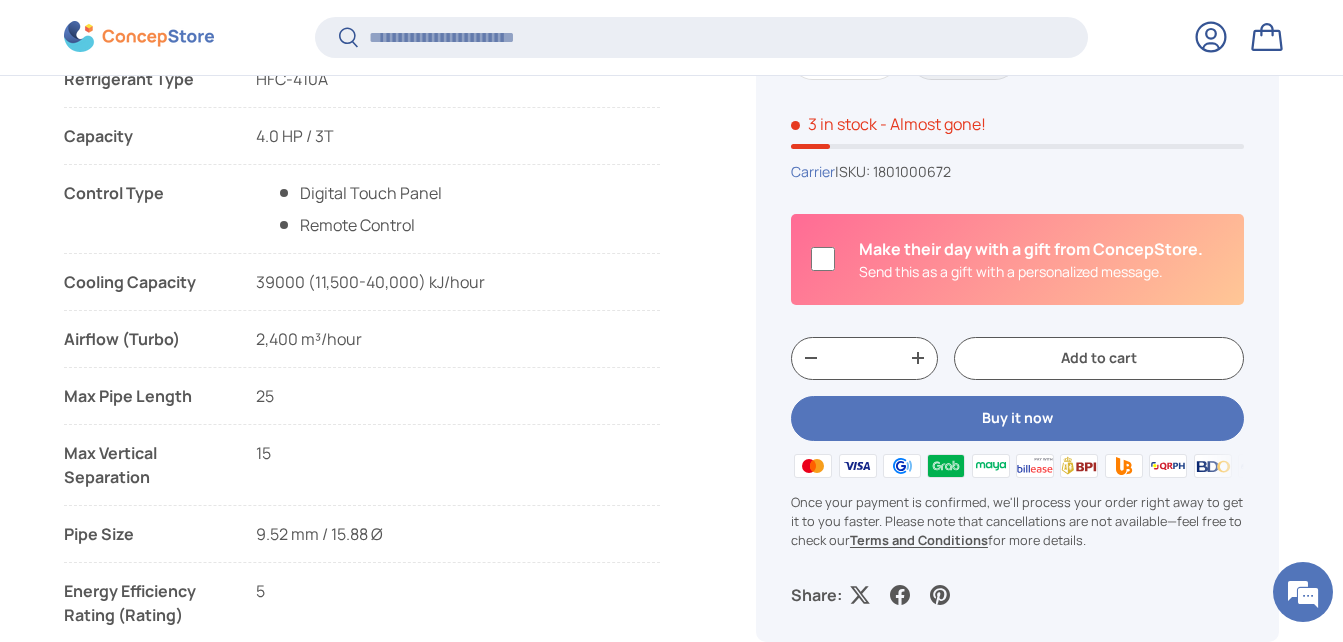 drag, startPoint x: 271, startPoint y: 398, endPoint x: 253, endPoint y: 402, distance: 18.439089 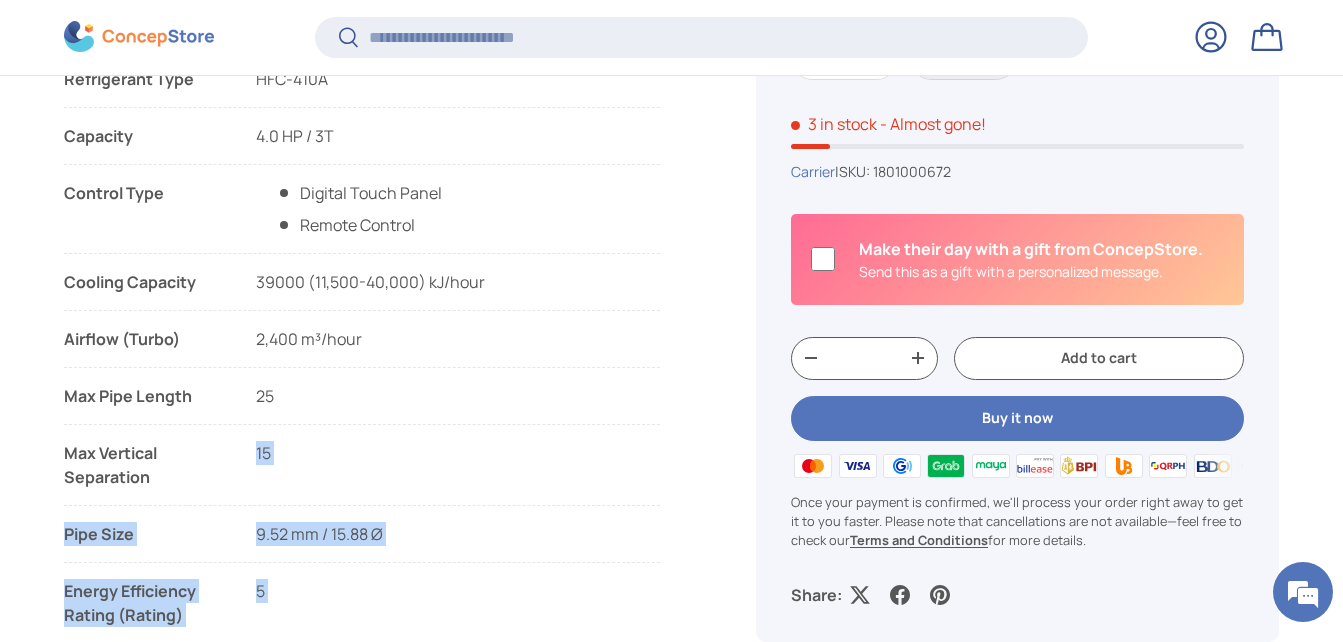 drag, startPoint x: 152, startPoint y: 479, endPoint x: 61, endPoint y: 455, distance: 94.11163 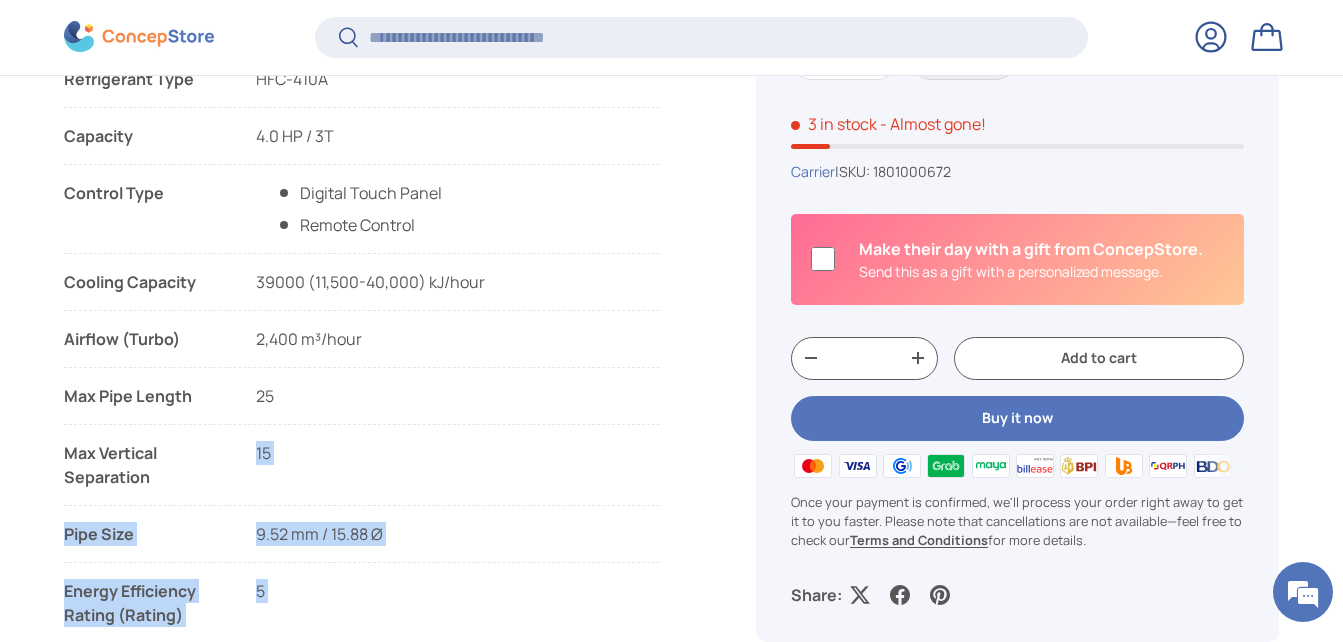 drag, startPoint x: 61, startPoint y: 455, endPoint x: 155, endPoint y: 476, distance: 96.317184 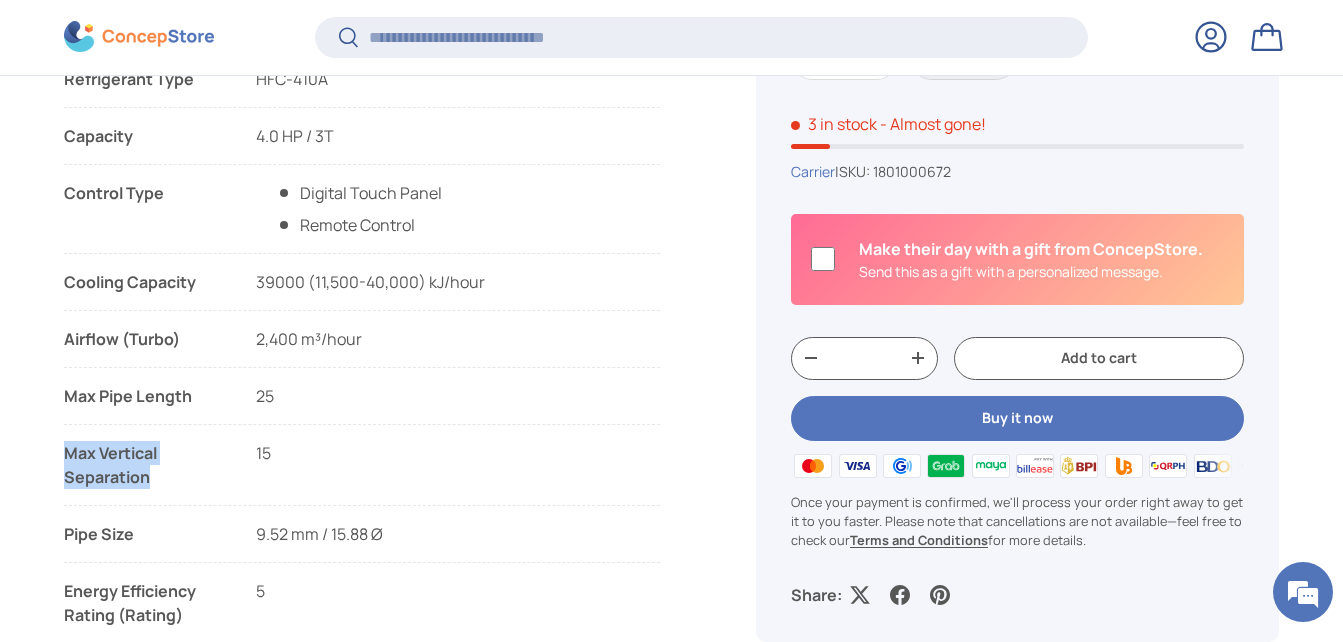 drag, startPoint x: 145, startPoint y: 478, endPoint x: 67, endPoint y: 457, distance: 80.77747 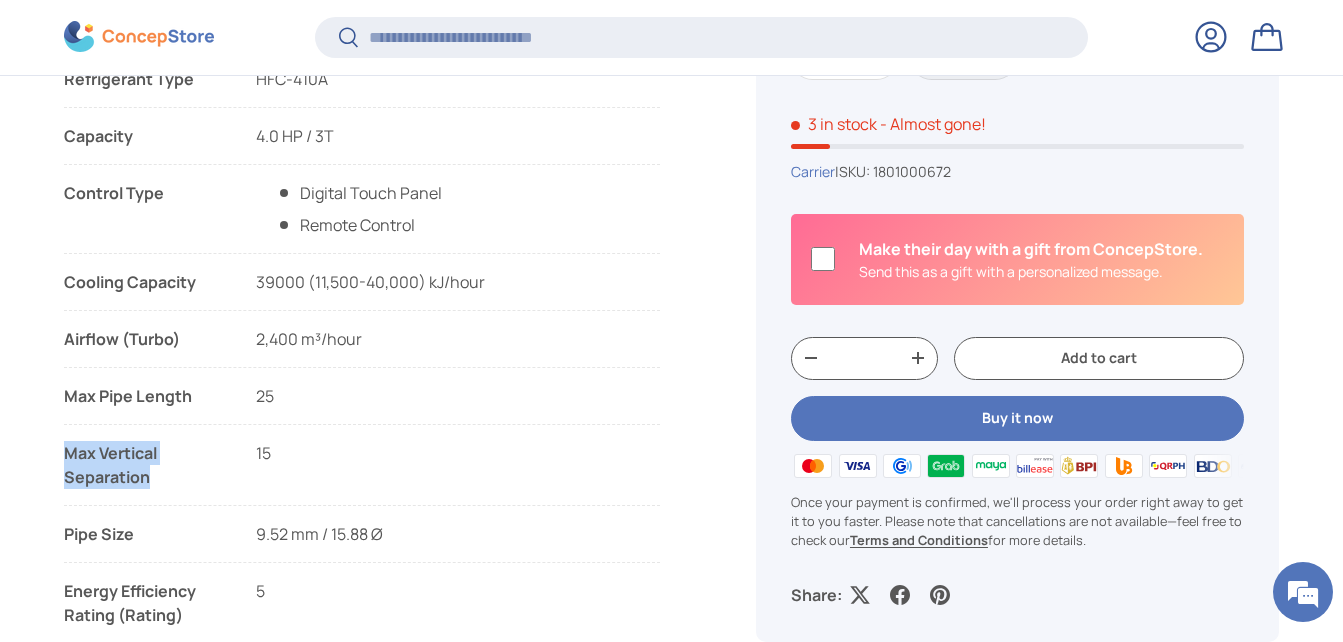 click on "Max Vertical Separation  15" at bounding box center [362, 473] 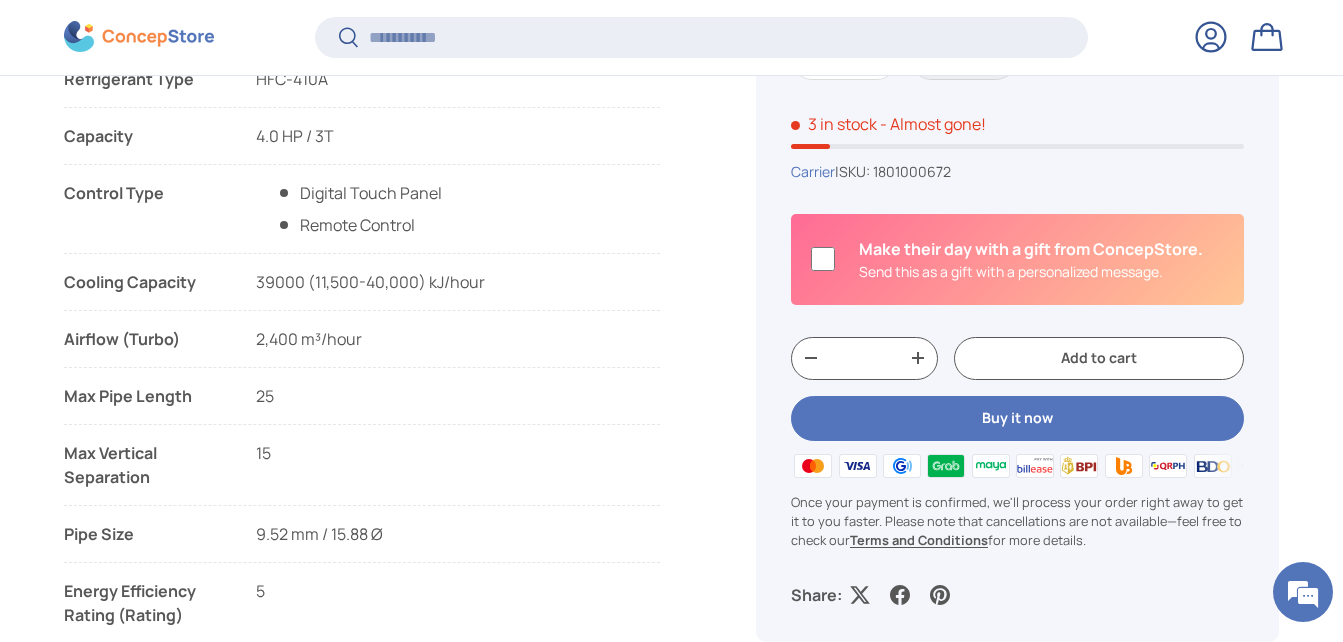 click on "Max Vertical Separation  15" at bounding box center (362, 473) 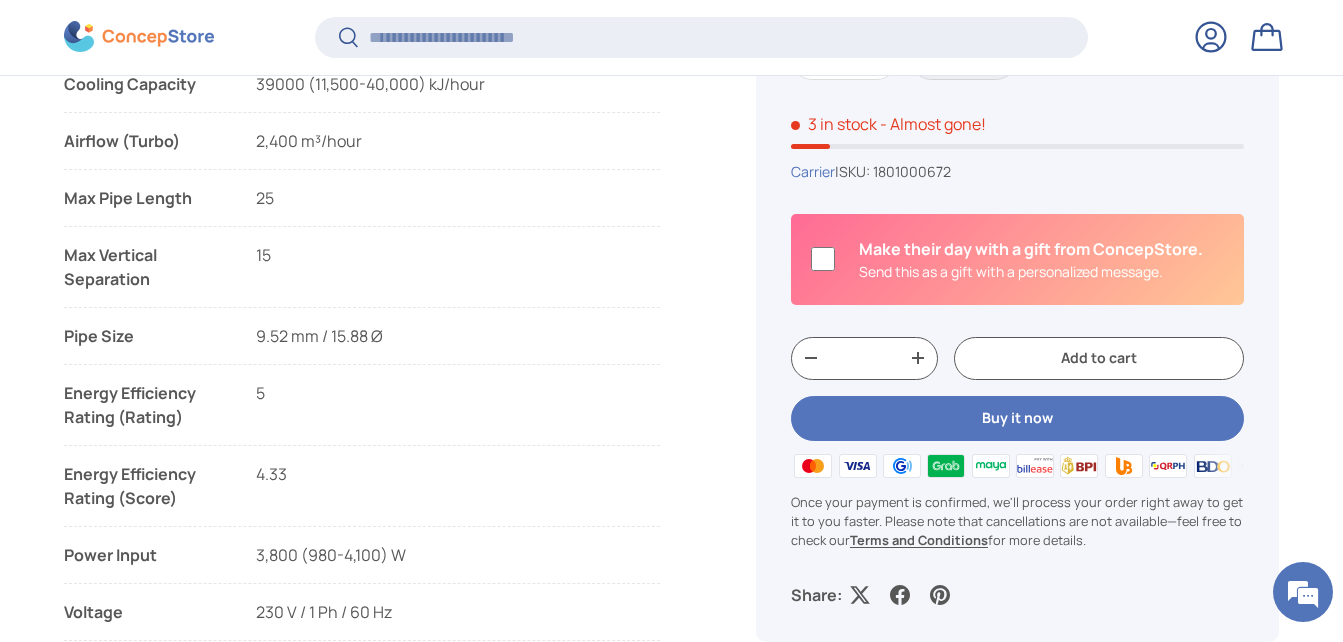 scroll, scrollTop: 1796, scrollLeft: 0, axis: vertical 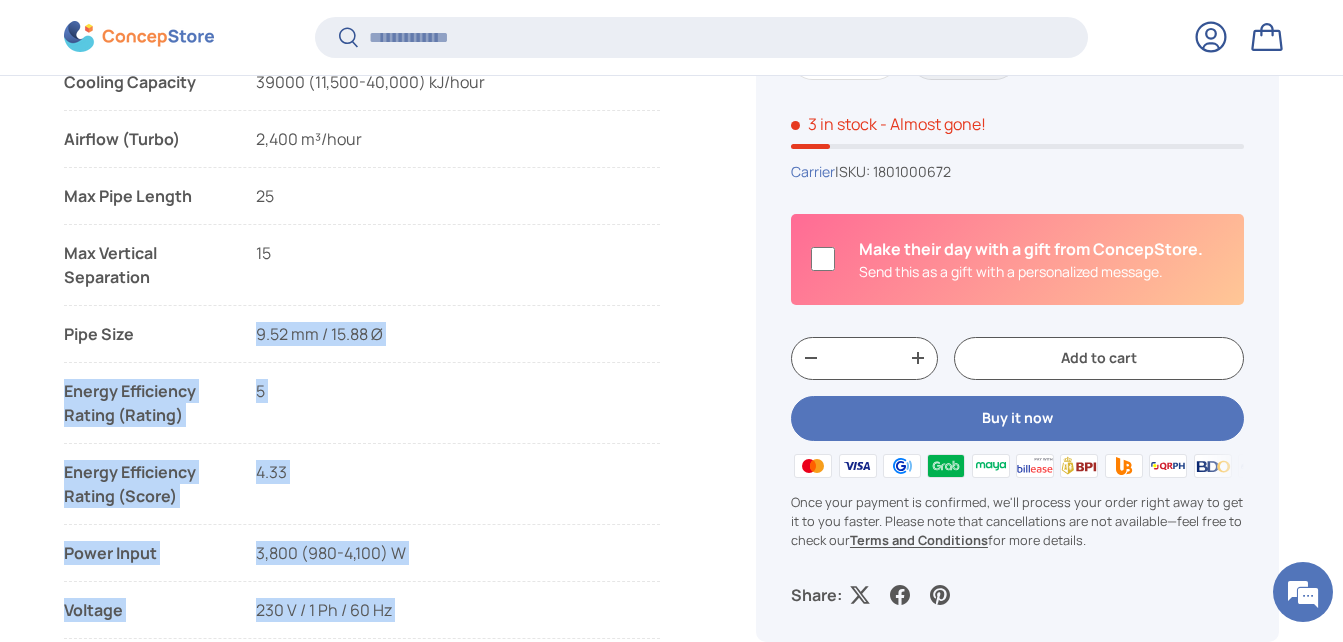 drag, startPoint x: 130, startPoint y: 337, endPoint x: 63, endPoint y: 333, distance: 67.11929 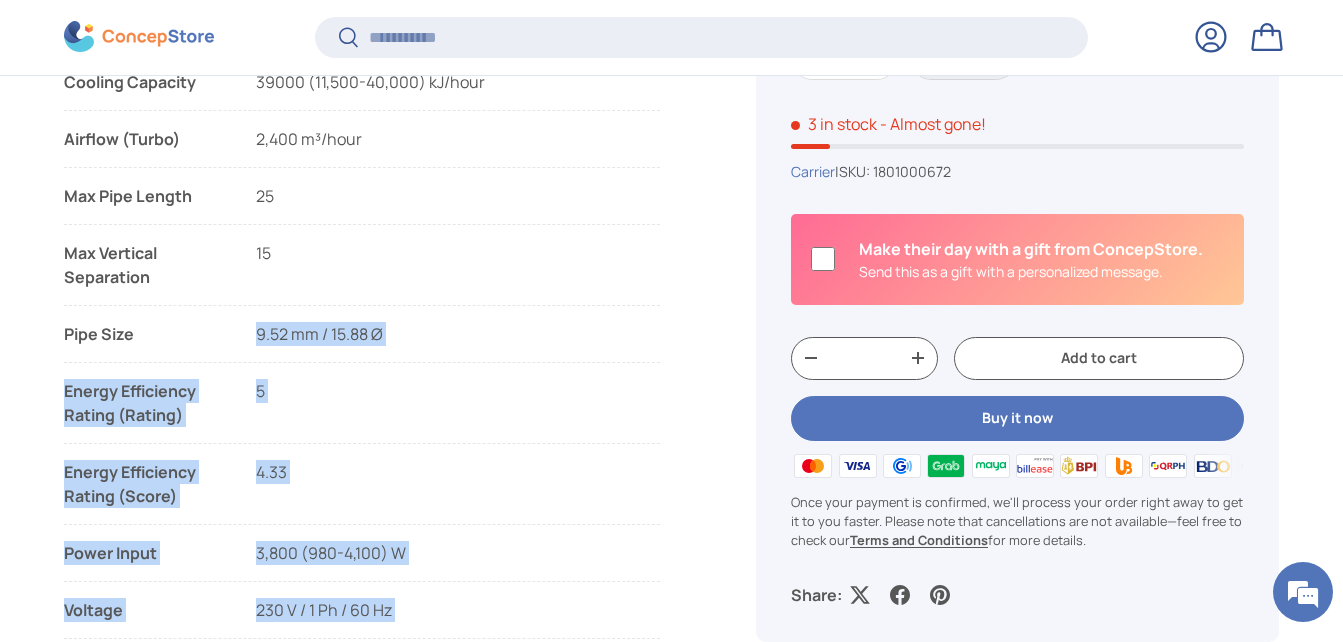 drag, startPoint x: 63, startPoint y: 332, endPoint x: 107, endPoint y: 344, distance: 45.607018 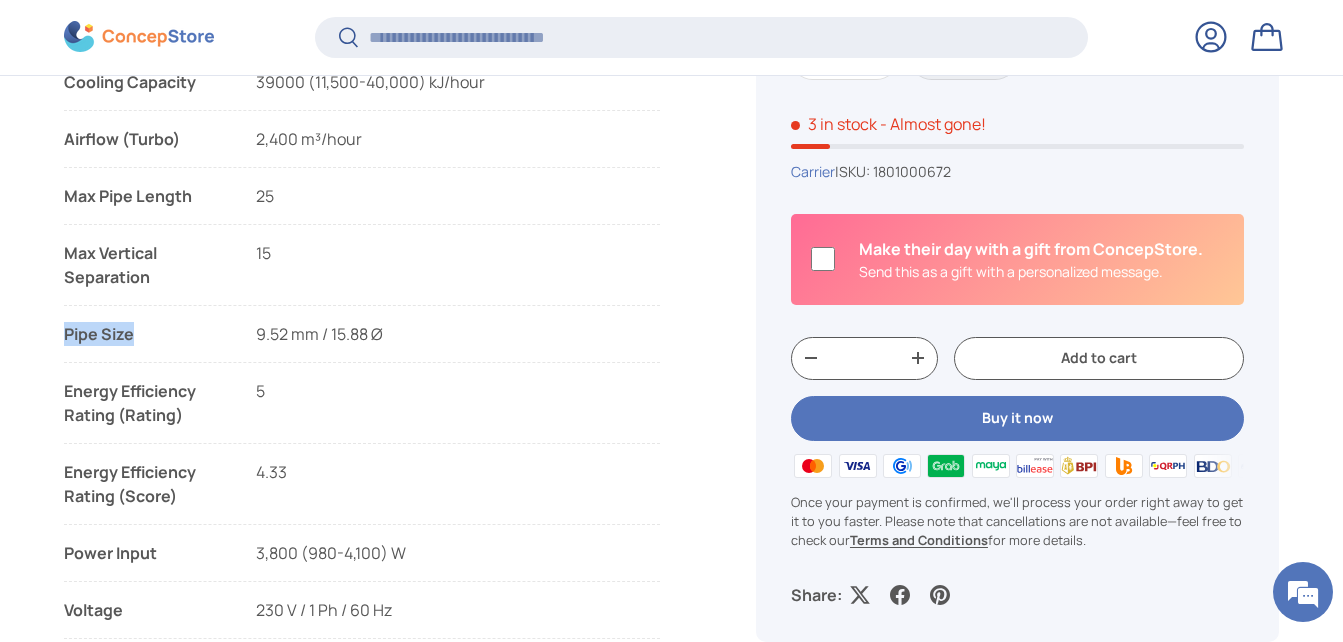 drag, startPoint x: 67, startPoint y: 335, endPoint x: 136, endPoint y: 337, distance: 69.02898 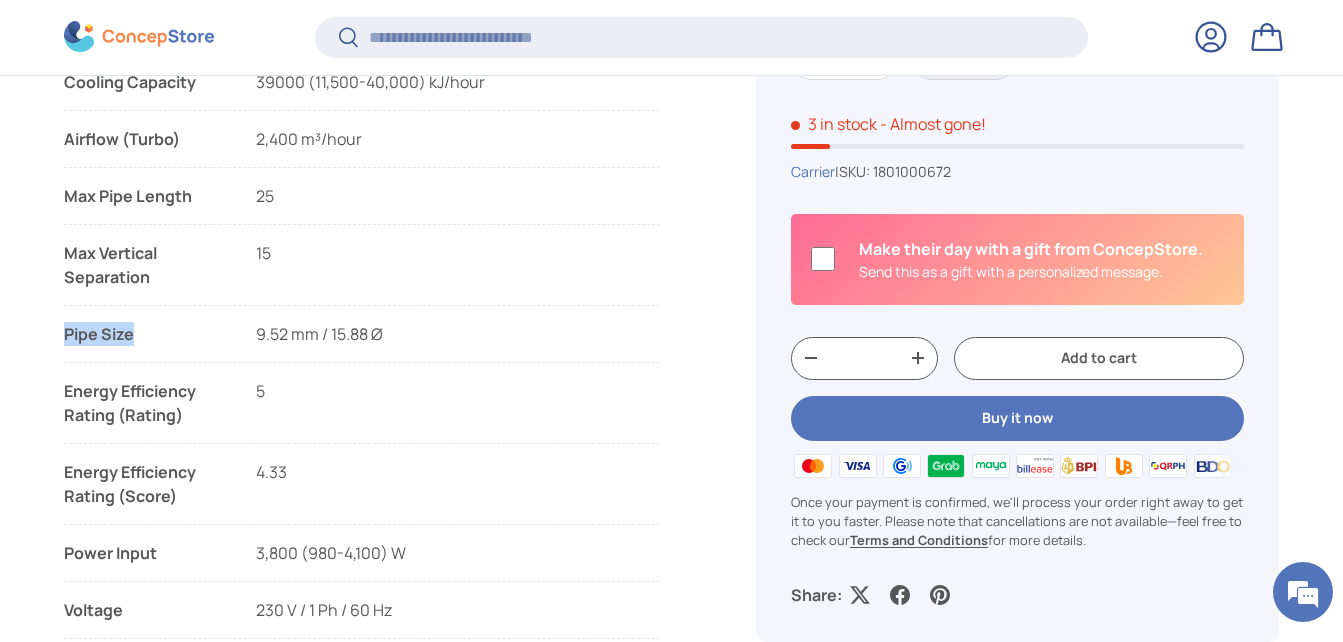 drag, startPoint x: 257, startPoint y: 332, endPoint x: 378, endPoint y: 341, distance: 121.33425 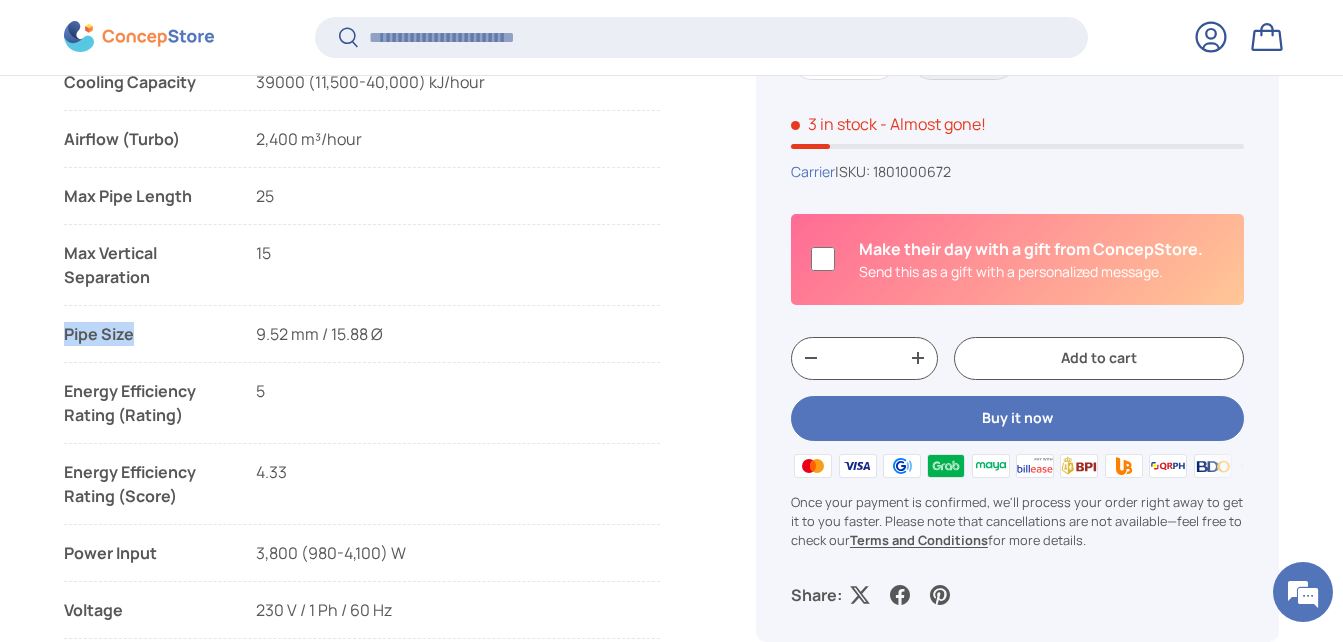 drag, startPoint x: 181, startPoint y: 421, endPoint x: 64, endPoint y: 388, distance: 121.5648 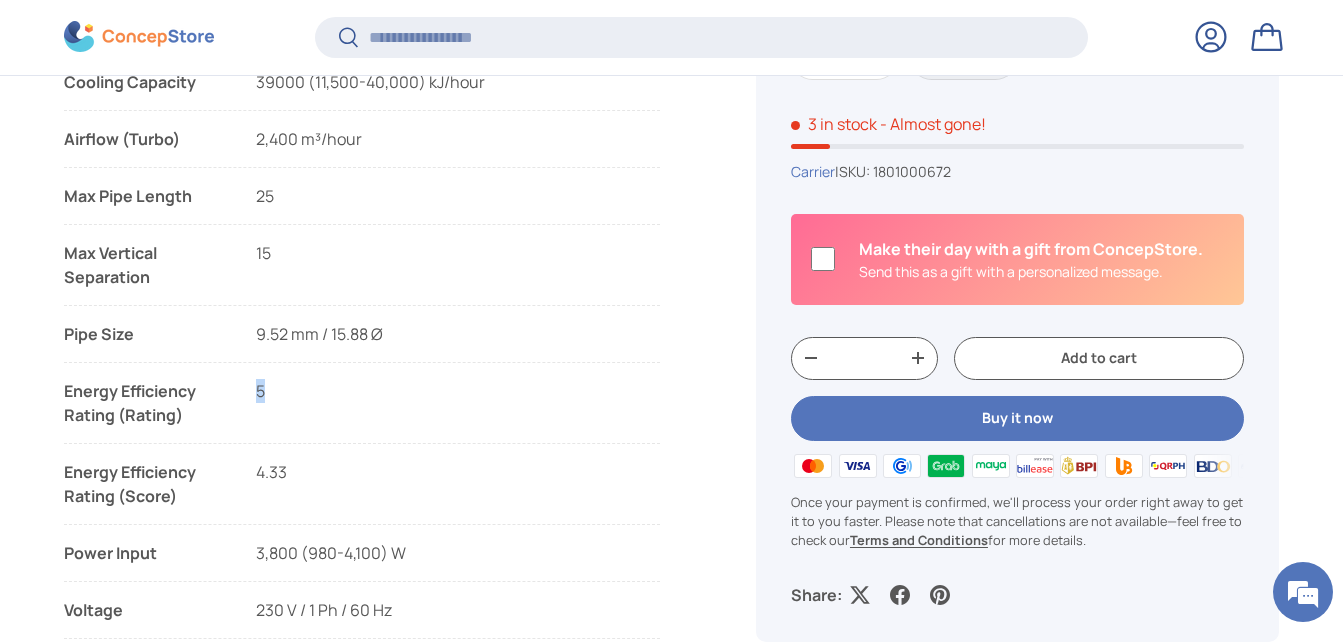 drag, startPoint x: 268, startPoint y: 395, endPoint x: 257, endPoint y: 396, distance: 11.045361 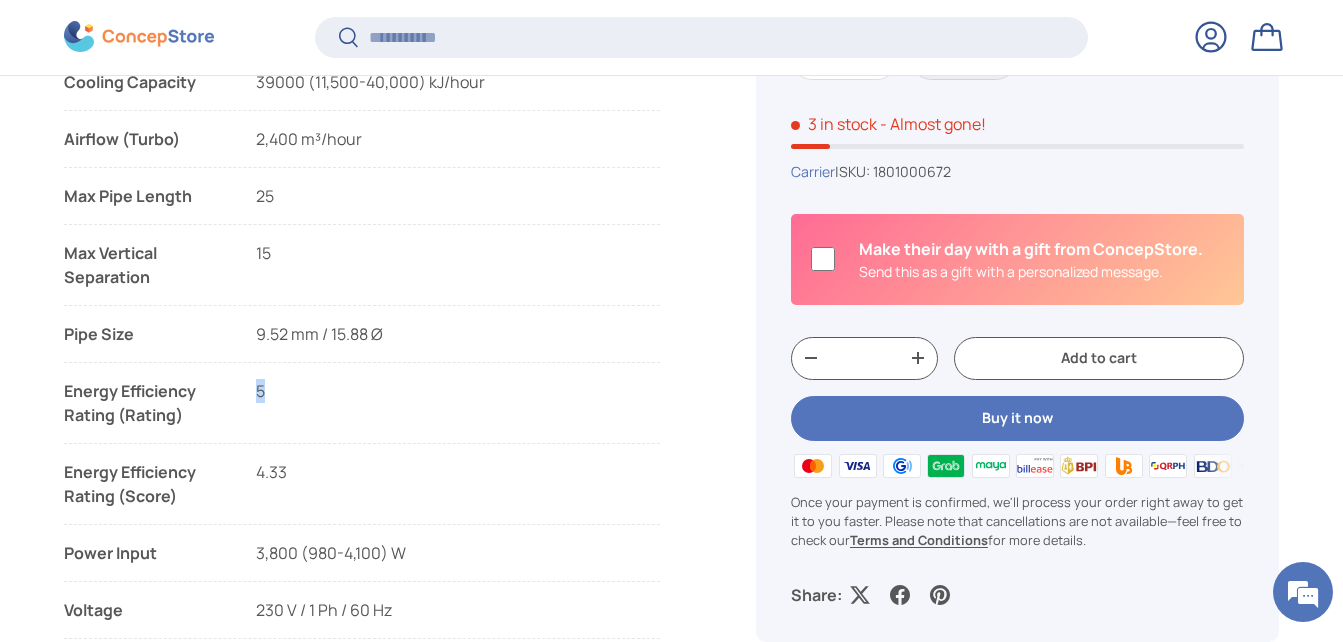 drag, startPoint x: 175, startPoint y: 497, endPoint x: 65, endPoint y: 473, distance: 112.587746 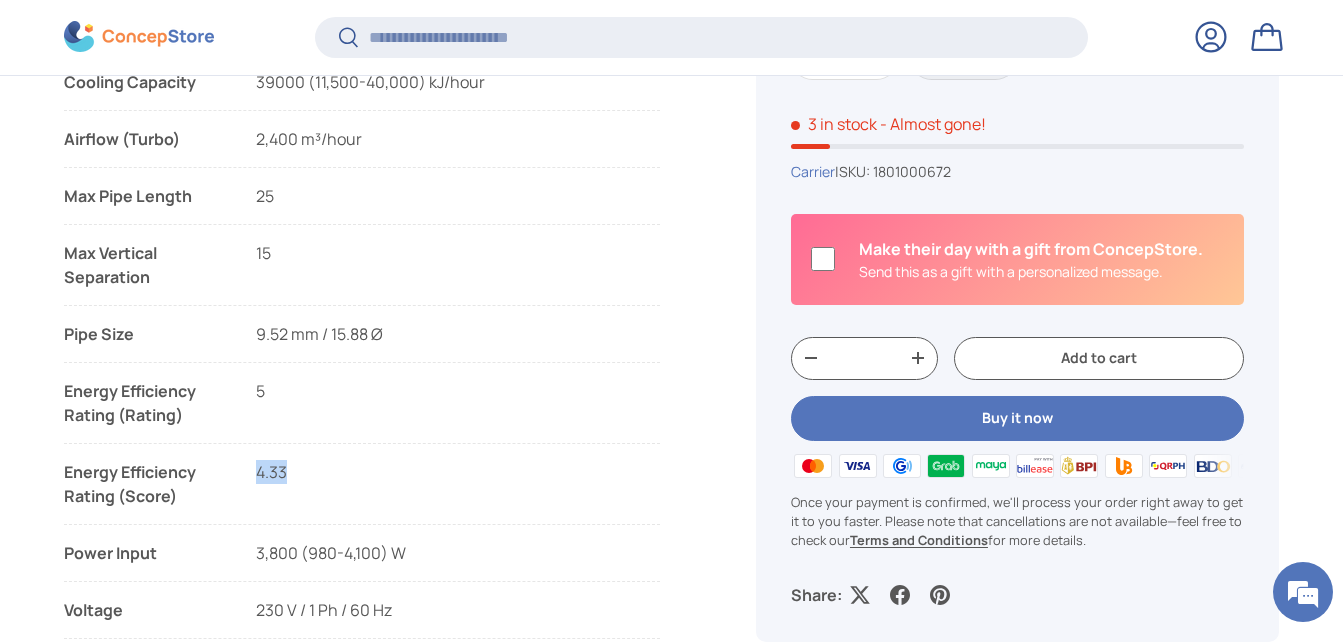 drag, startPoint x: 294, startPoint y: 475, endPoint x: 257, endPoint y: 478, distance: 37.12142 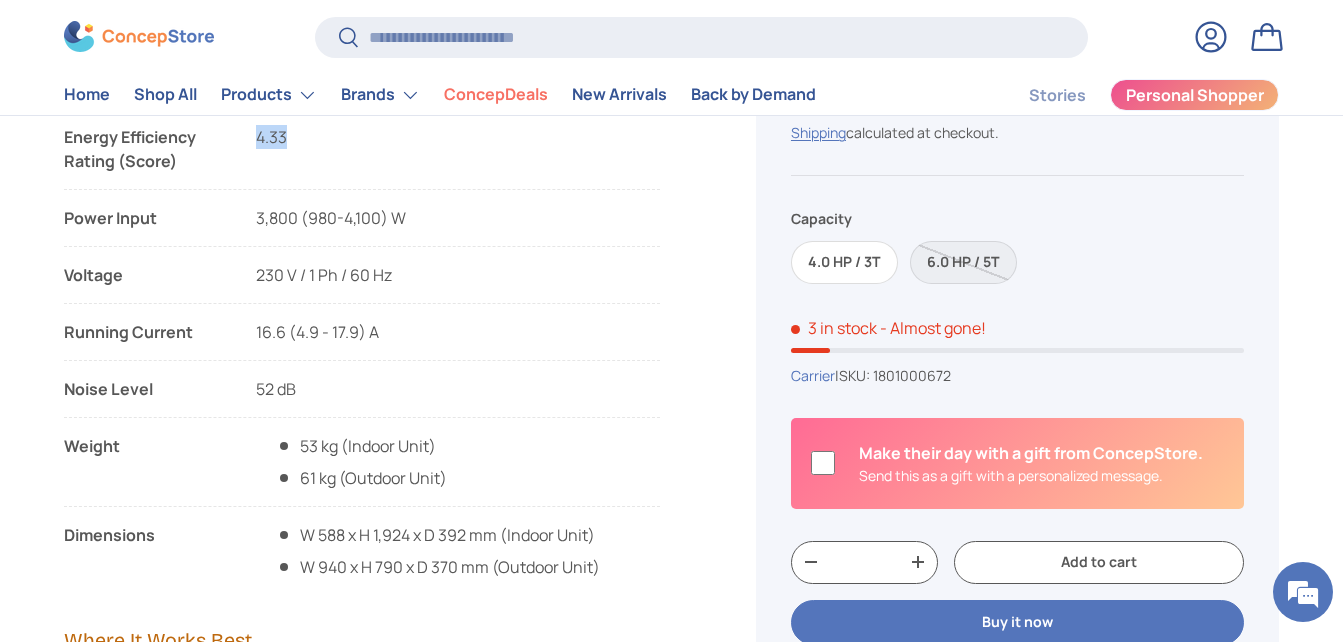 scroll, scrollTop: 2100, scrollLeft: 0, axis: vertical 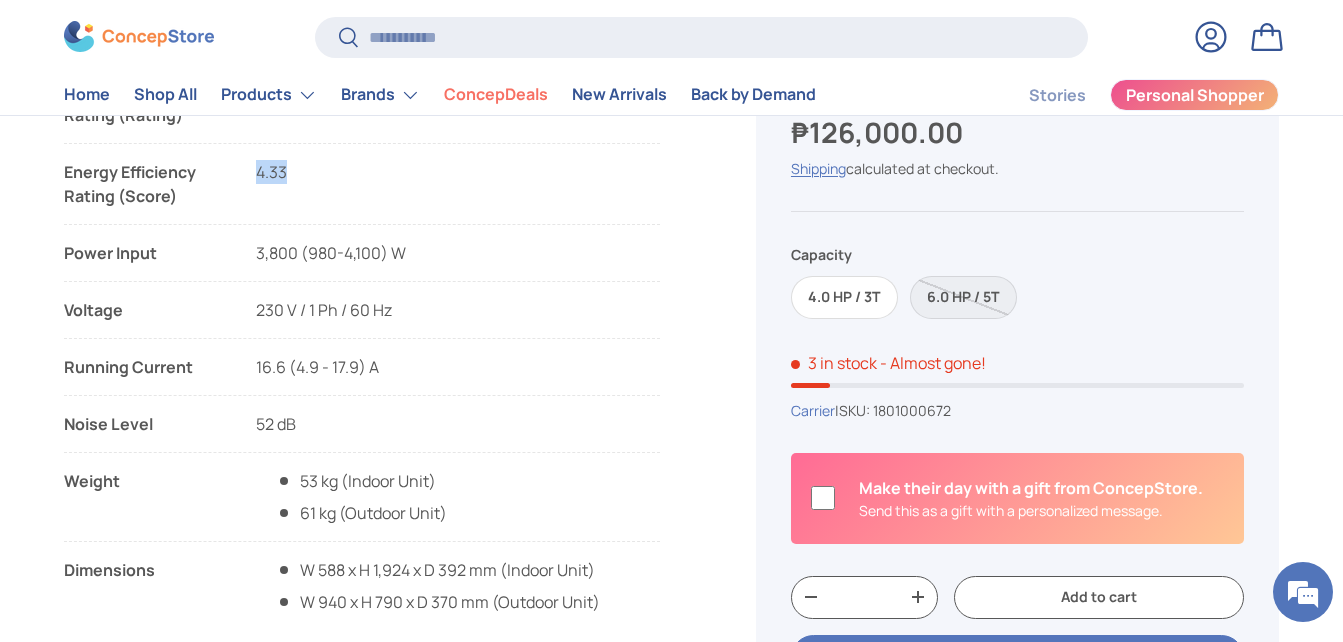 drag, startPoint x: 160, startPoint y: 255, endPoint x: 67, endPoint y: 257, distance: 93.0215 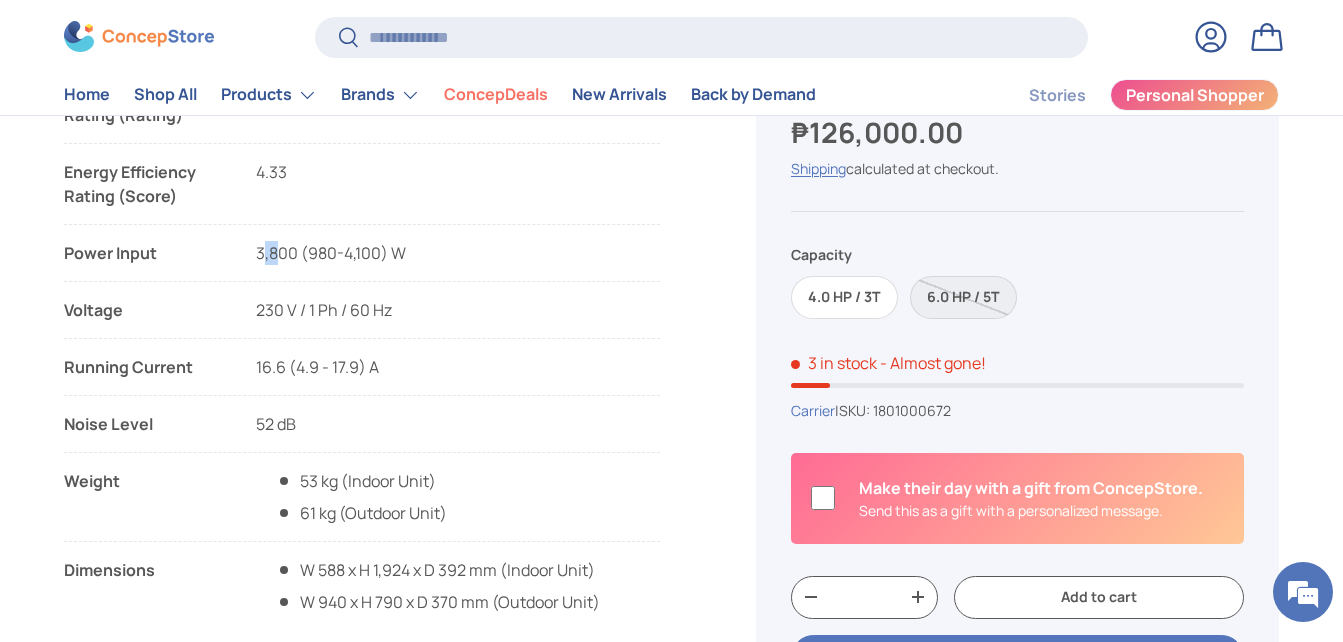 drag, startPoint x: 261, startPoint y: 253, endPoint x: 275, endPoint y: 257, distance: 14.56022 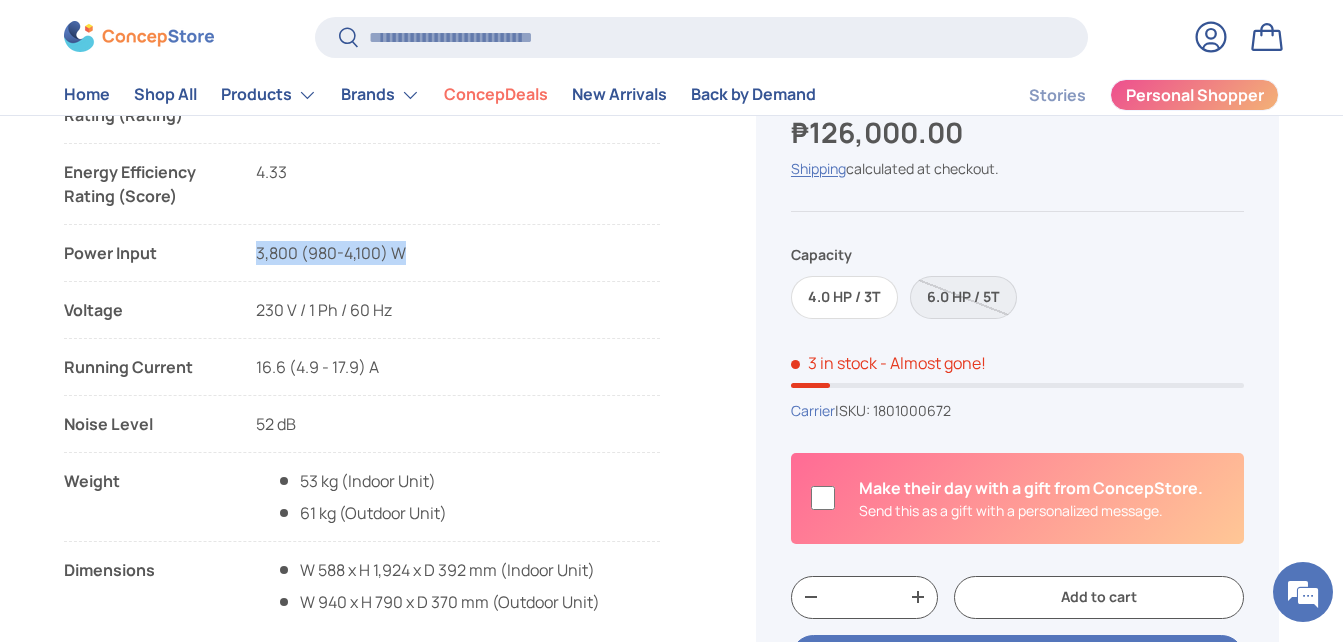 drag, startPoint x: 275, startPoint y: 257, endPoint x: 405, endPoint y: 261, distance: 130.06152 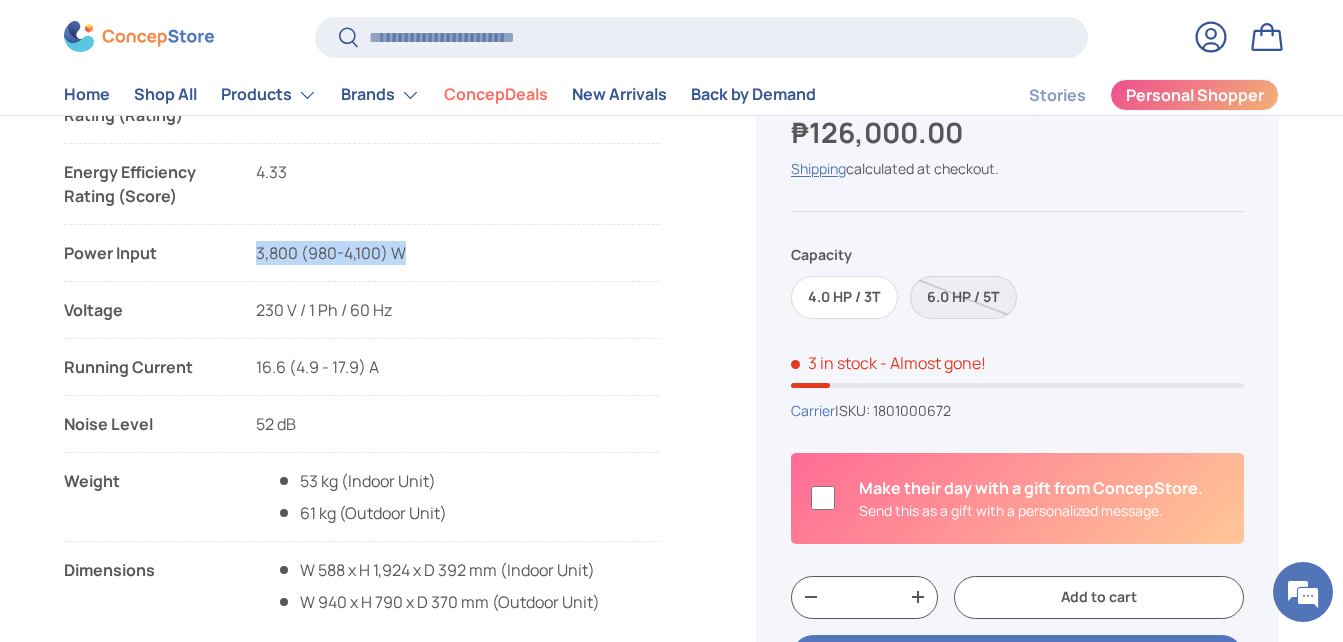 drag, startPoint x: 64, startPoint y: 307, endPoint x: 130, endPoint y: 311, distance: 66.1211 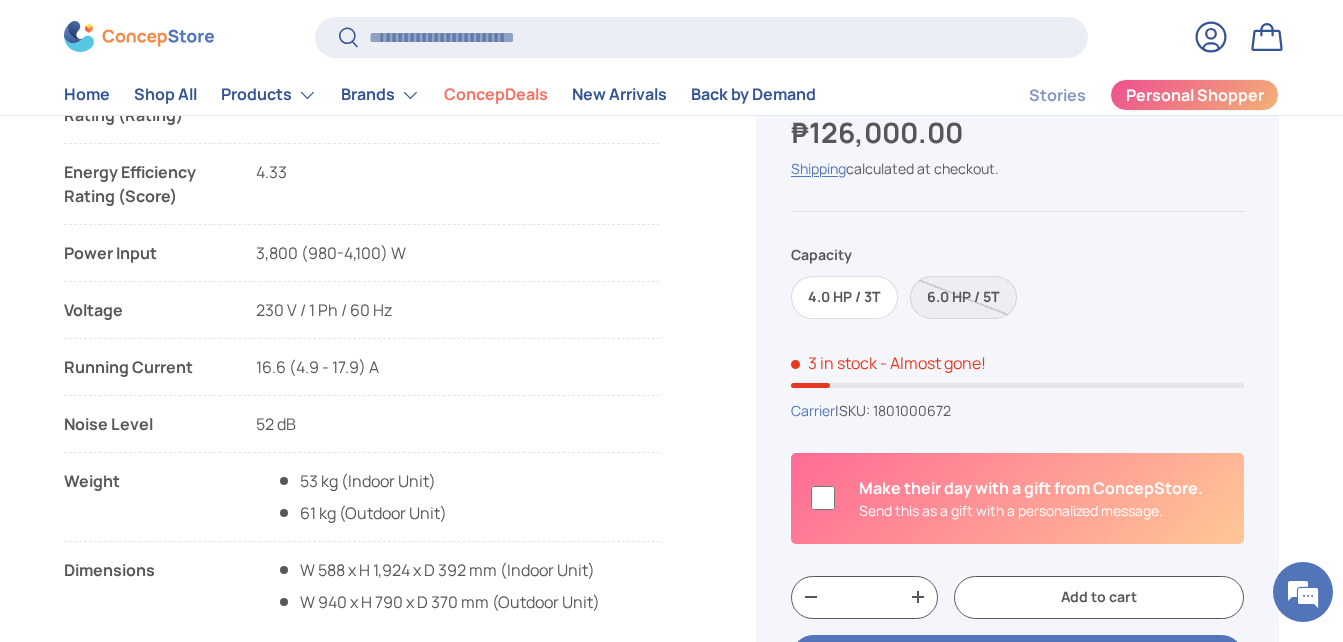 click on "Voltage
230 V / 1 Ph / 60 Hz
230 V / 1 Ph / 60 Hz" at bounding box center [362, 318] 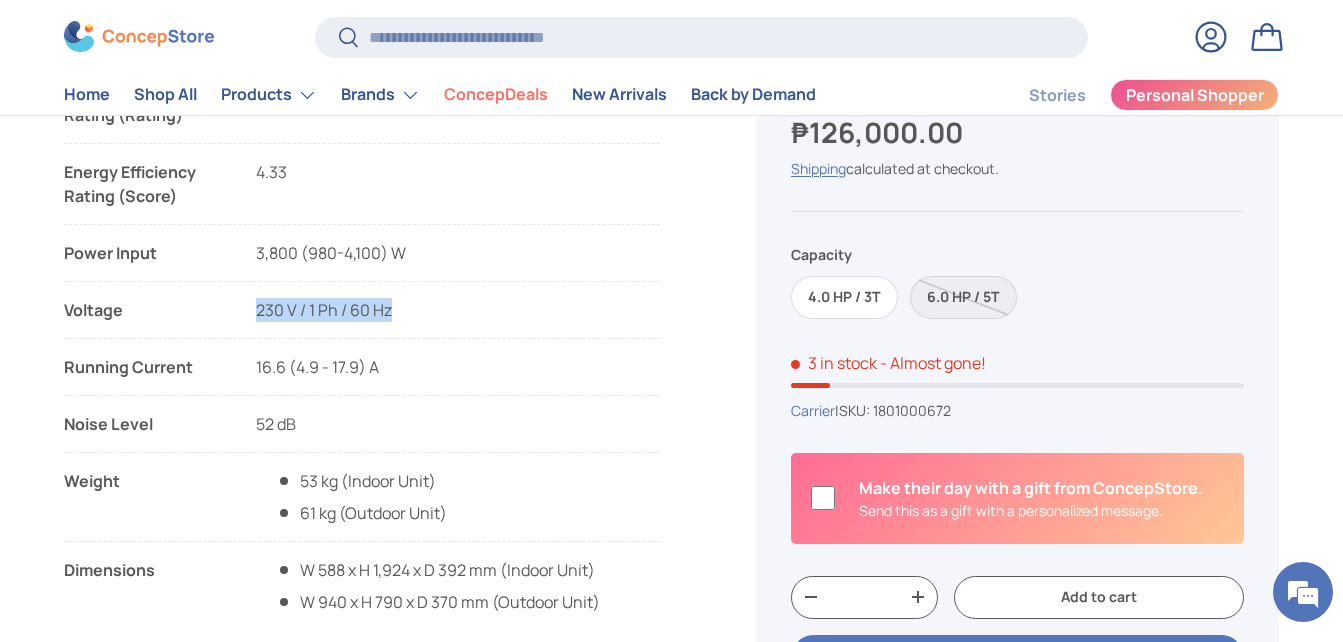 drag, startPoint x: 257, startPoint y: 310, endPoint x: 407, endPoint y: 310, distance: 150 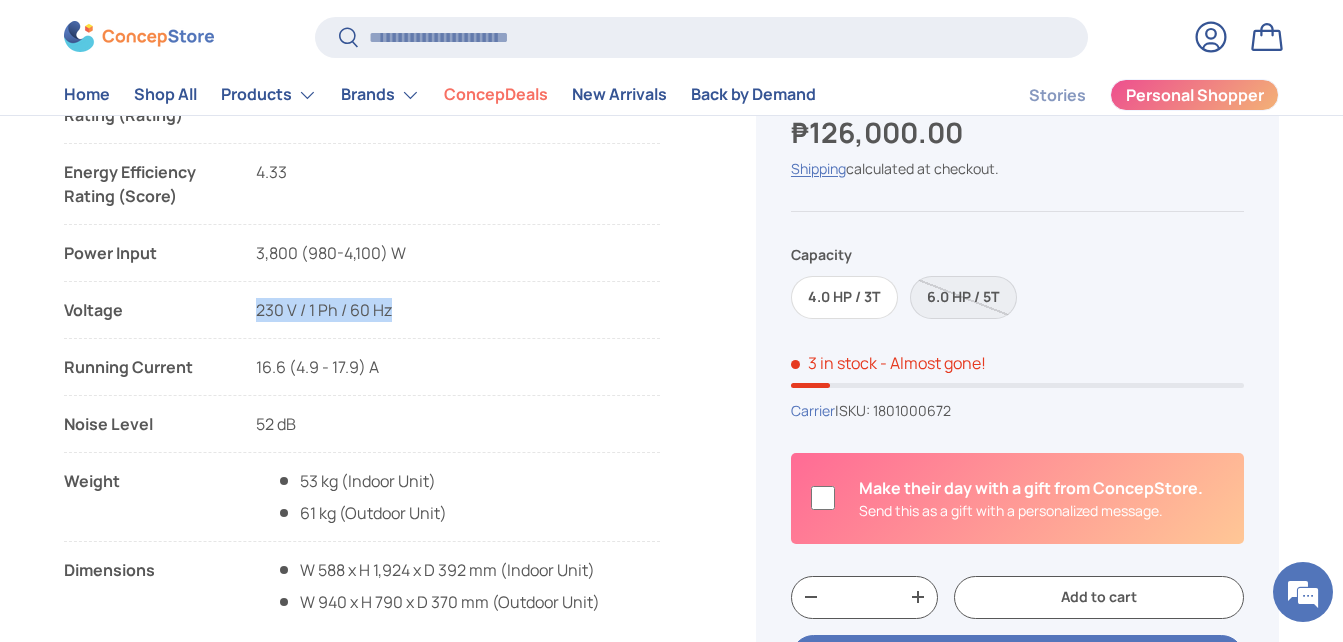drag, startPoint x: 66, startPoint y: 364, endPoint x: 191, endPoint y: 371, distance: 125.19585 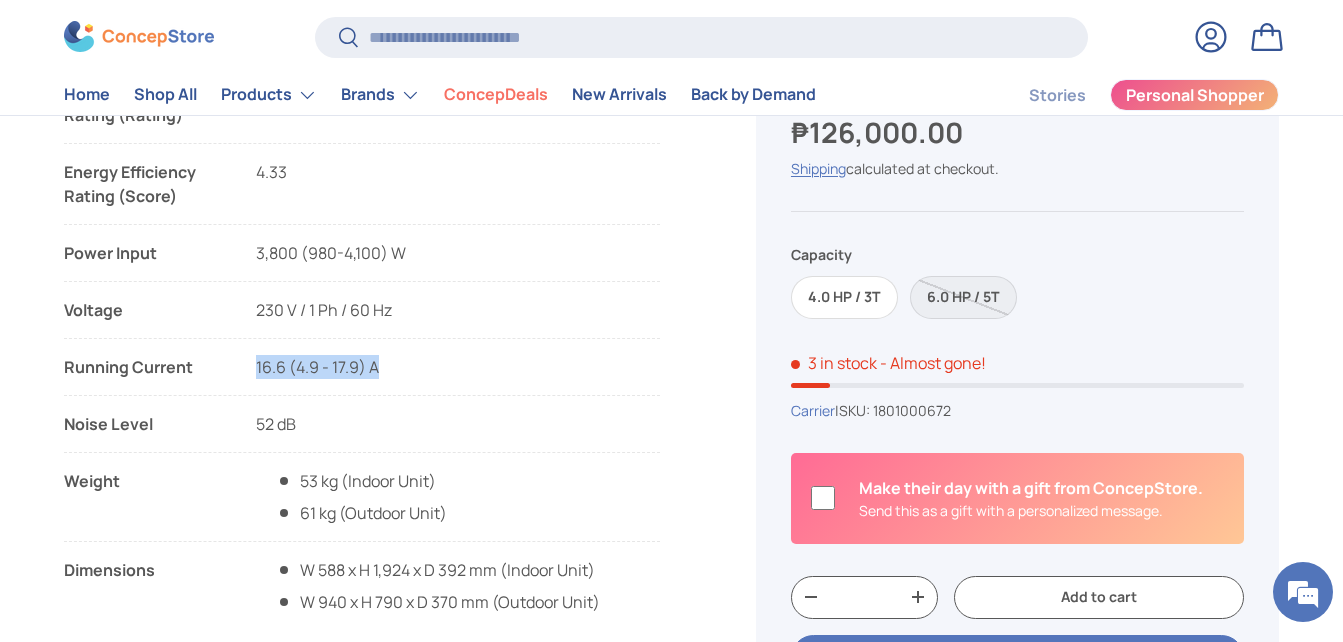 drag, startPoint x: 257, startPoint y: 372, endPoint x: 378, endPoint y: 371, distance: 121.004135 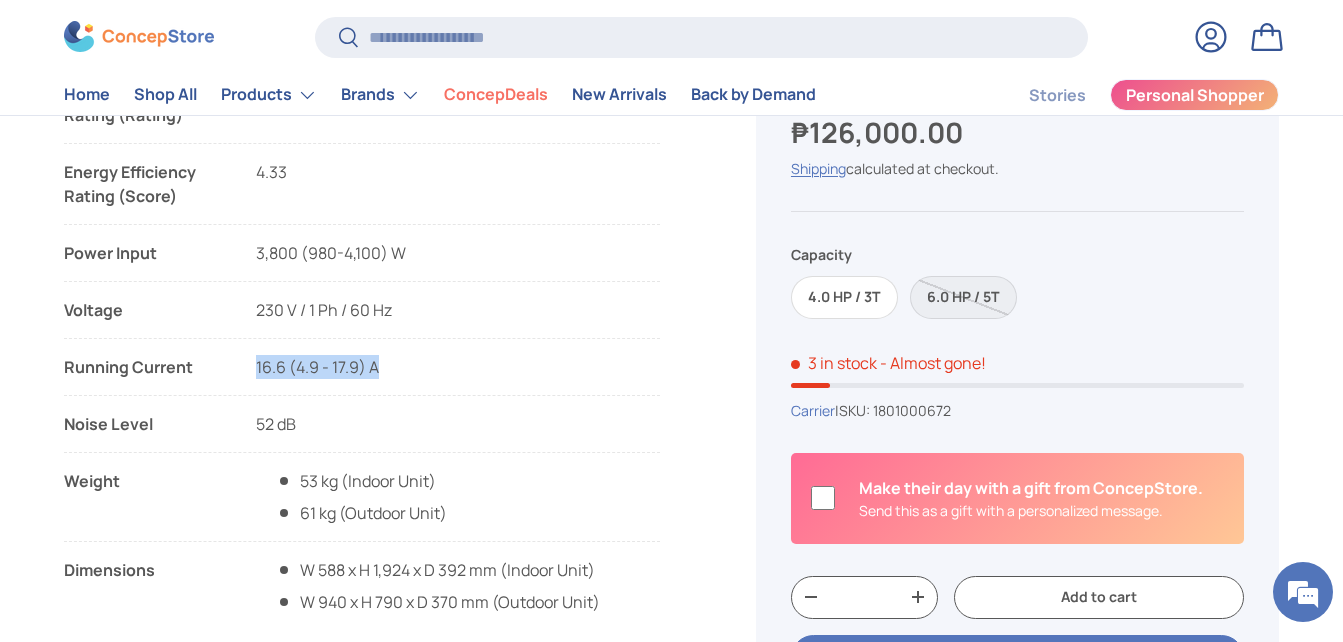 drag, startPoint x: 67, startPoint y: 422, endPoint x: 153, endPoint y: 427, distance: 86.145226 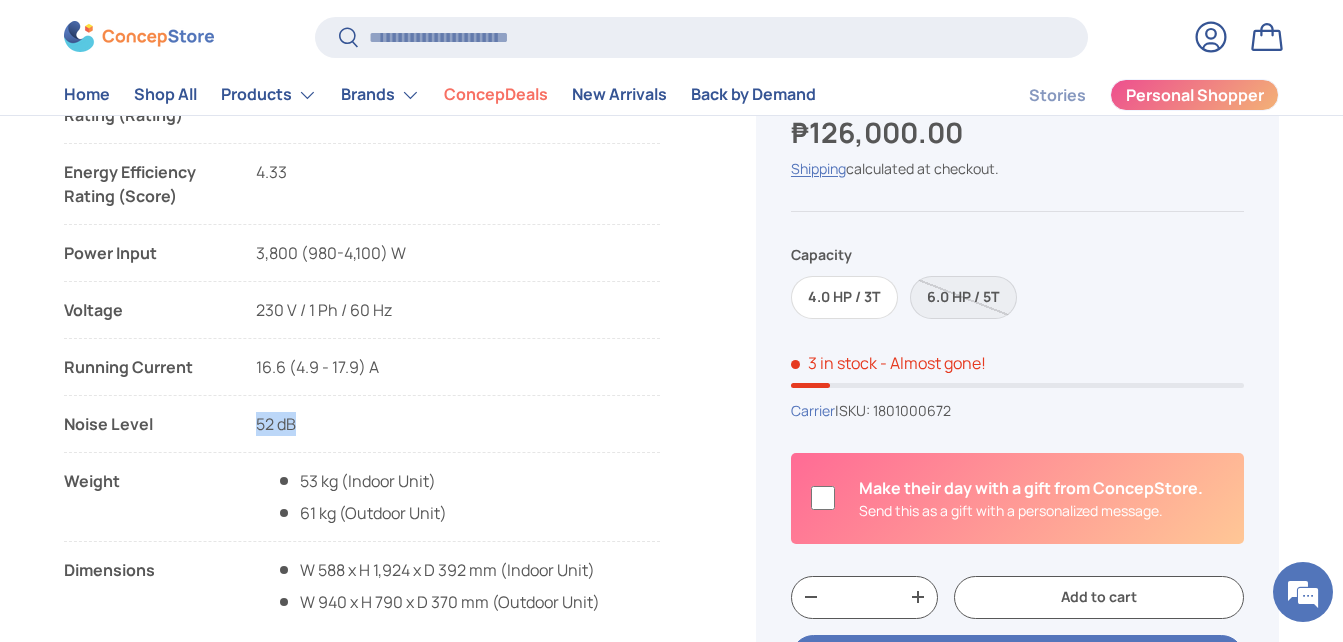 drag, startPoint x: 260, startPoint y: 417, endPoint x: 296, endPoint y: 420, distance: 36.124783 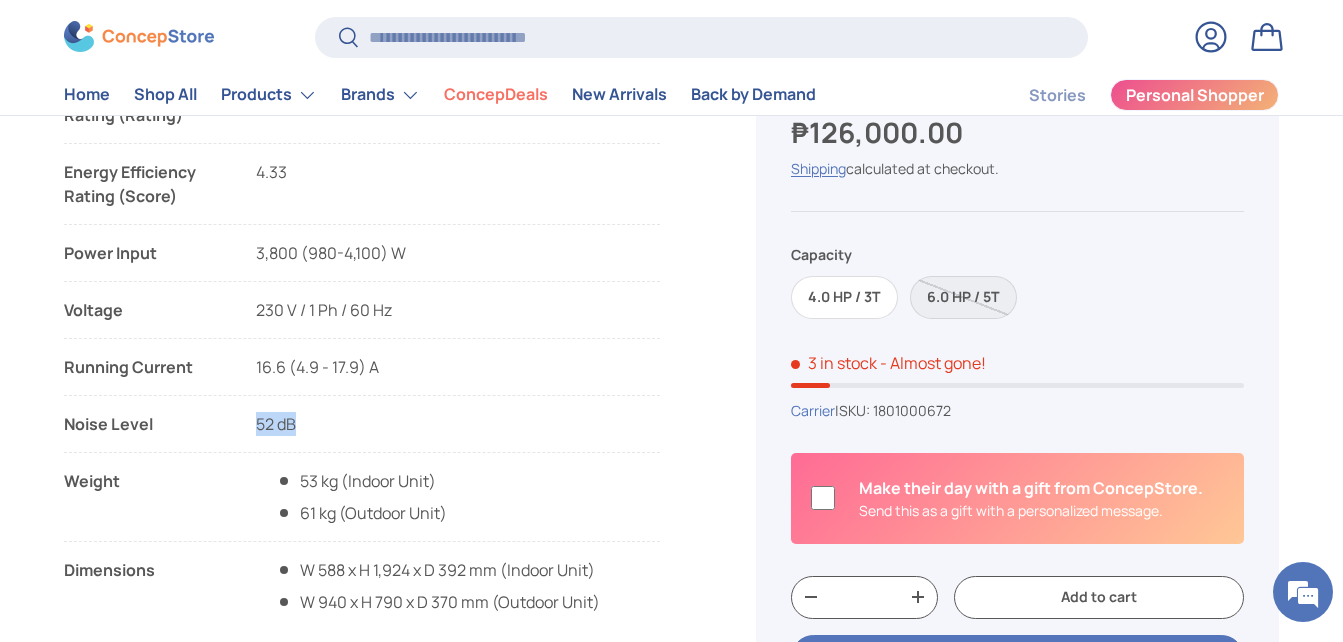 drag, startPoint x: 65, startPoint y: 482, endPoint x: 119, endPoint y: 482, distance: 54 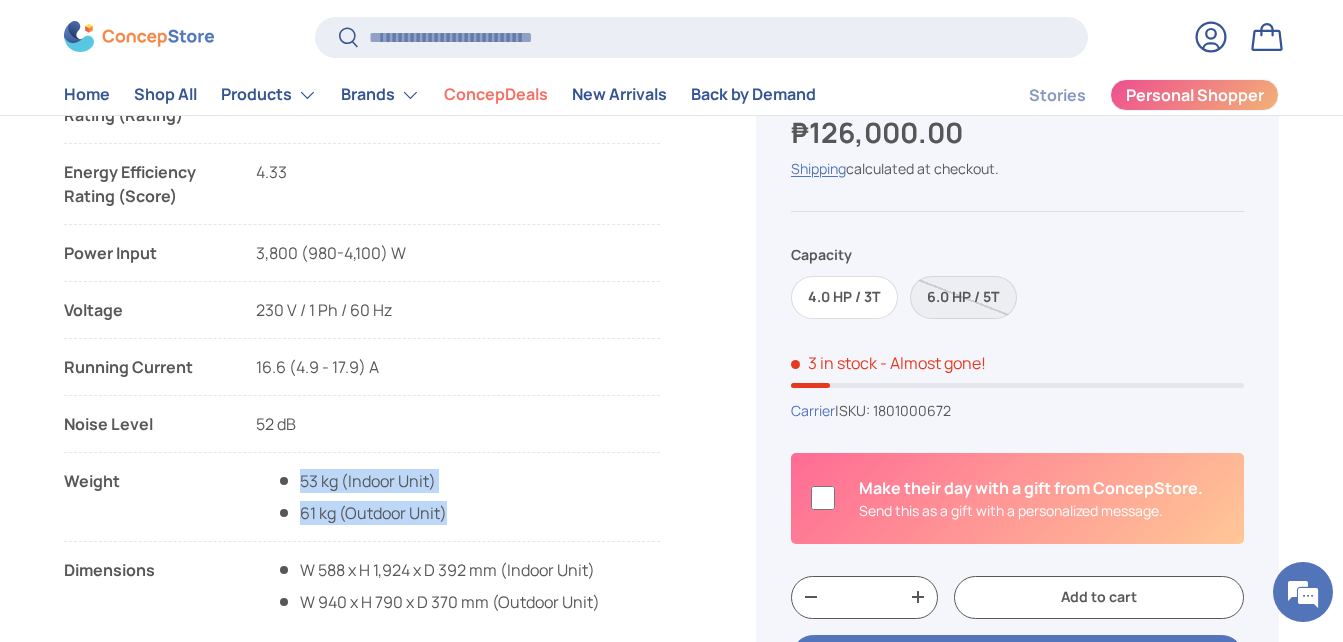 drag, startPoint x: 301, startPoint y: 485, endPoint x: 451, endPoint y: 513, distance: 152.59096 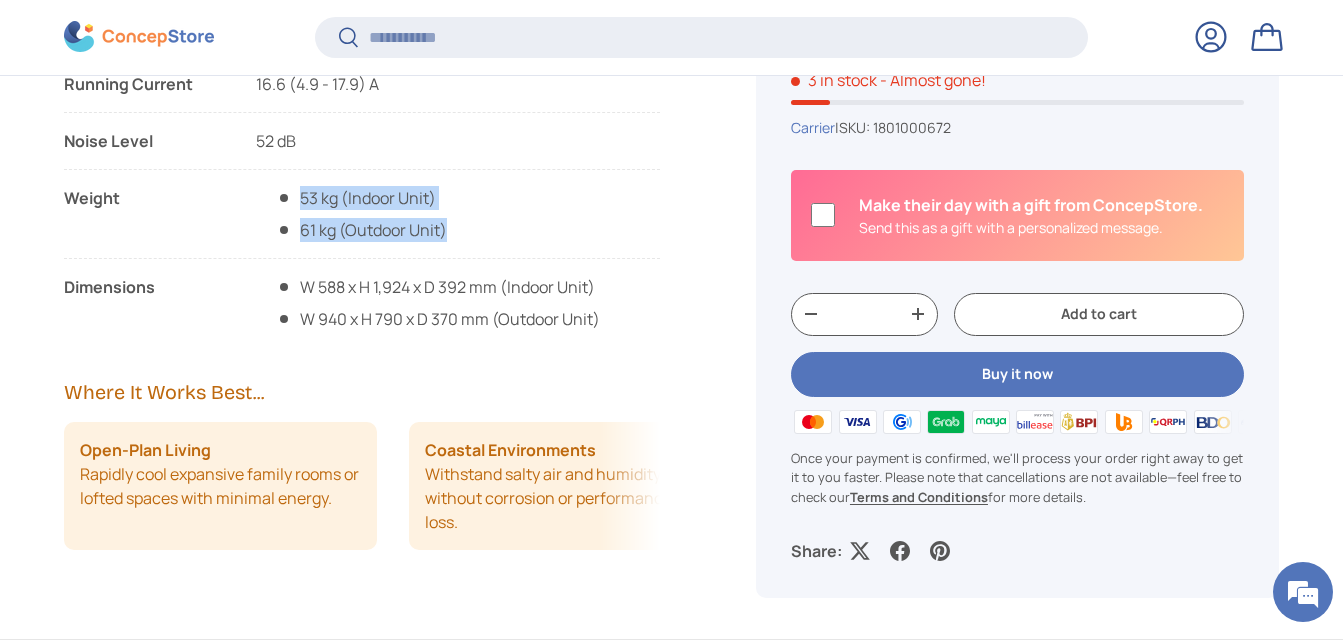 scroll, scrollTop: 2396, scrollLeft: 0, axis: vertical 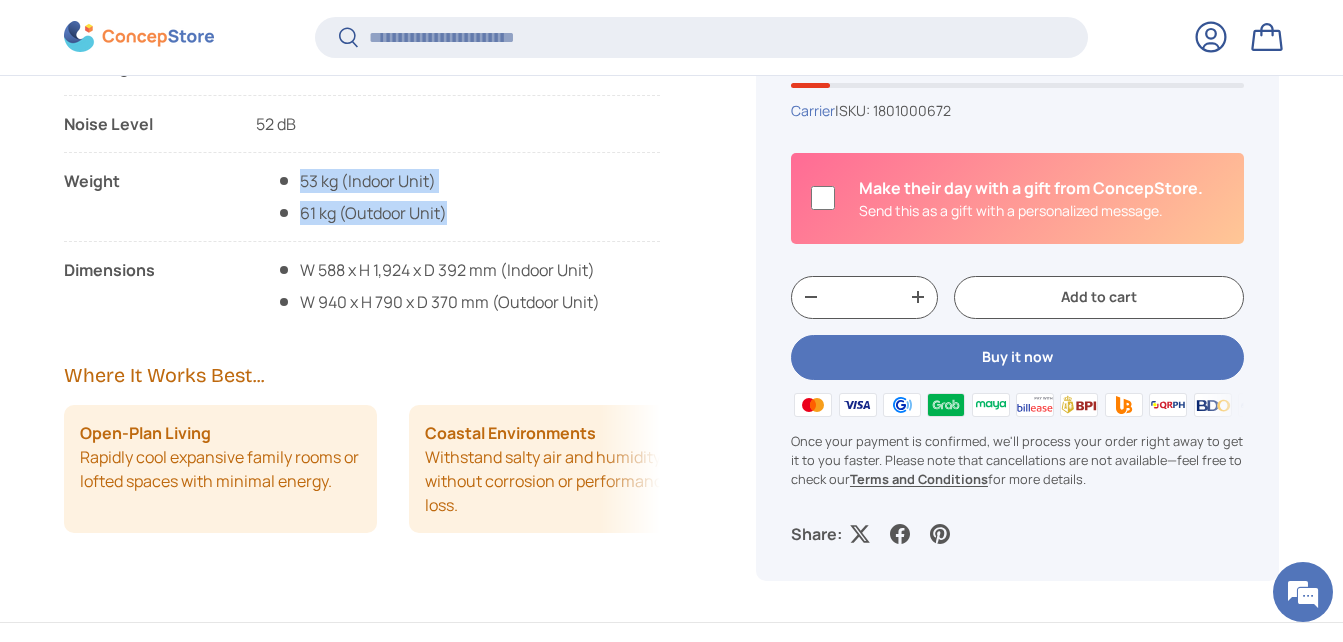 drag, startPoint x: 65, startPoint y: 268, endPoint x: 155, endPoint y: 273, distance: 90.13878 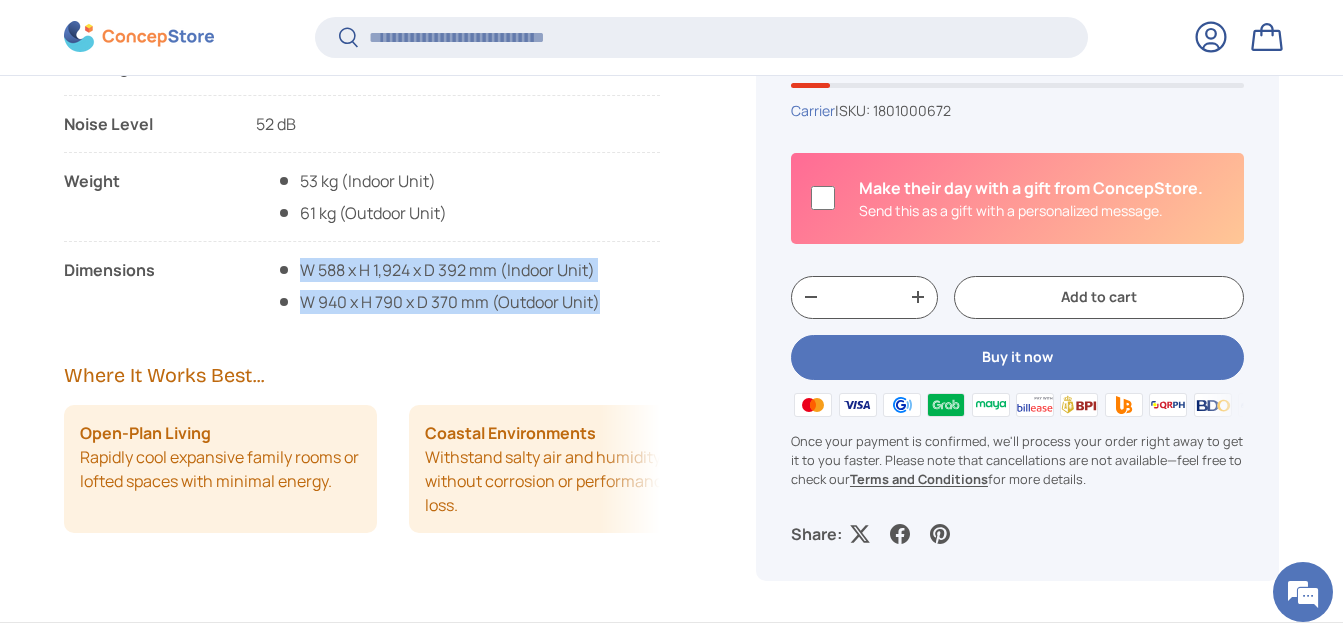 drag, startPoint x: 299, startPoint y: 273, endPoint x: 600, endPoint y: 301, distance: 302.29953 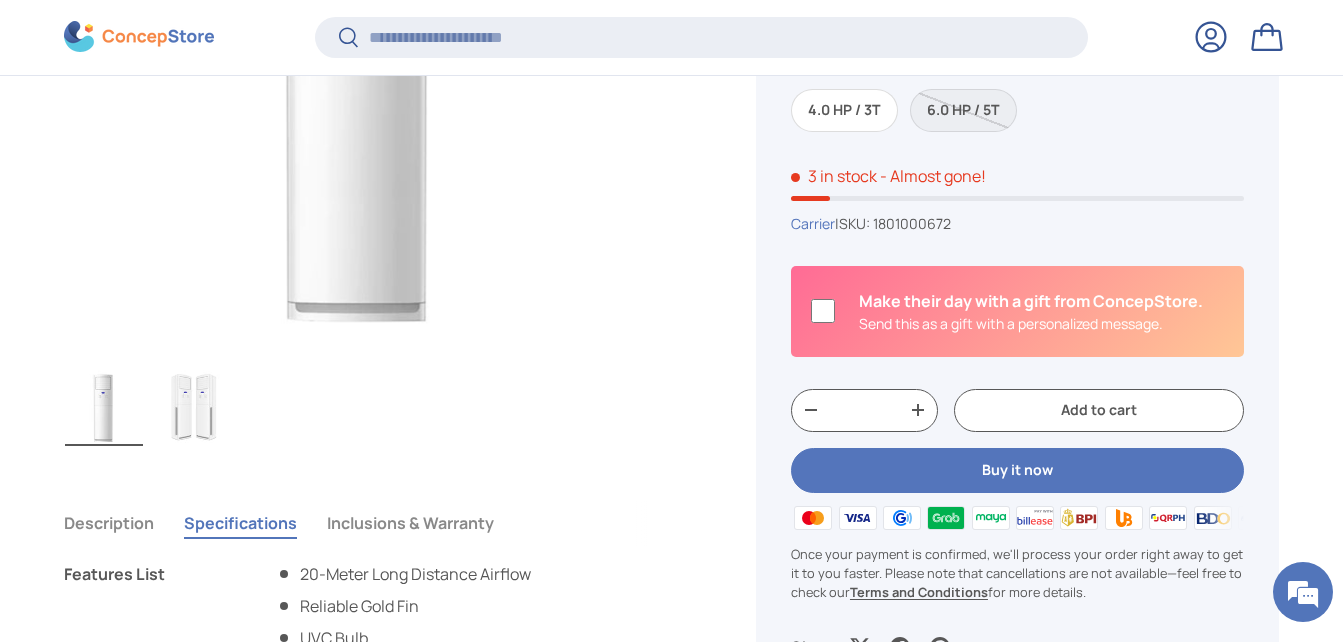 scroll, scrollTop: 796, scrollLeft: 0, axis: vertical 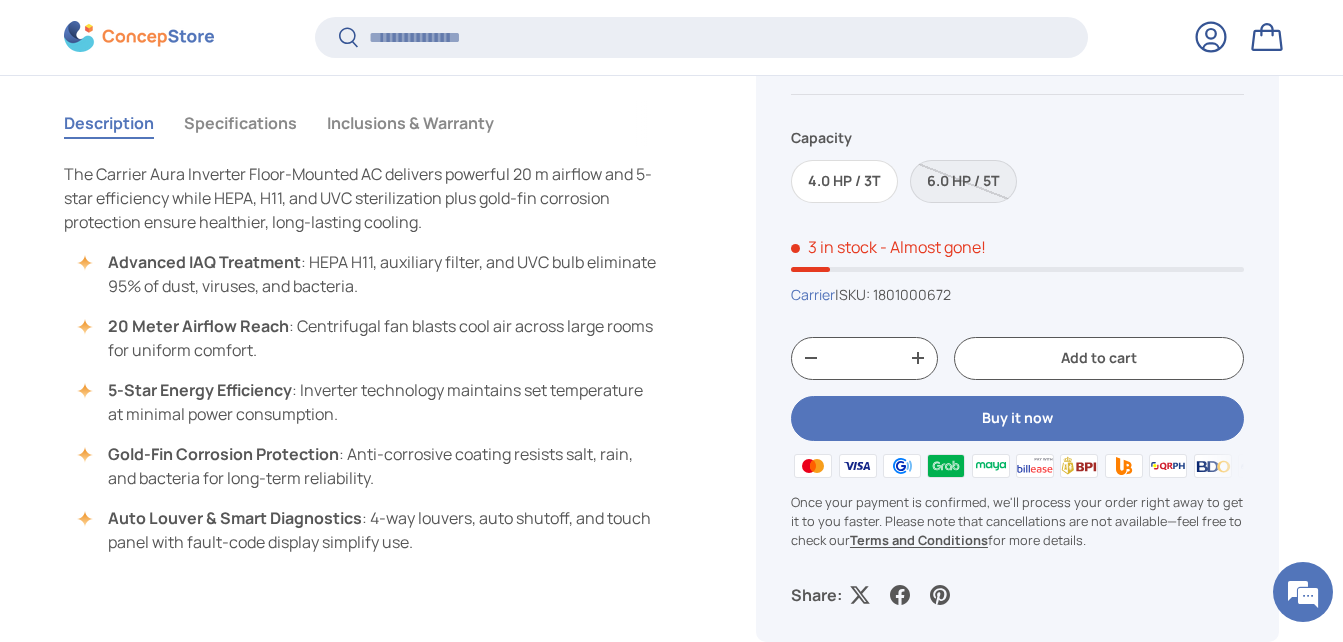 click on "Specifications" at bounding box center (240, 123) 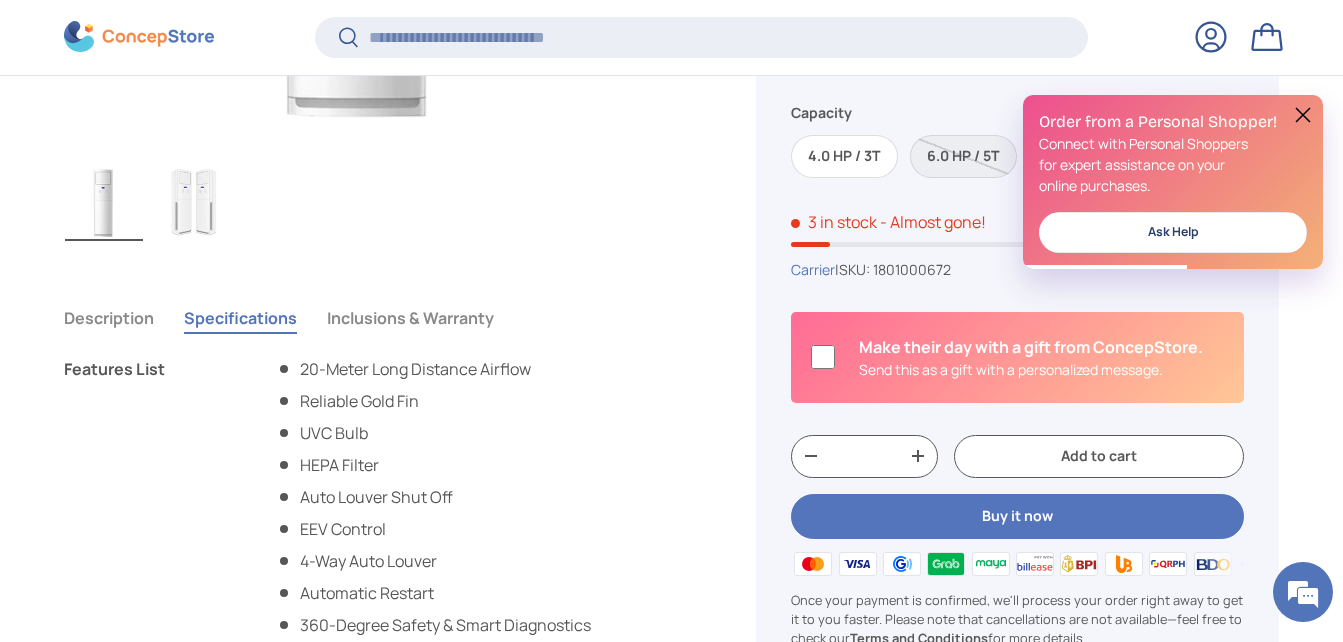 scroll, scrollTop: 400, scrollLeft: 0, axis: vertical 